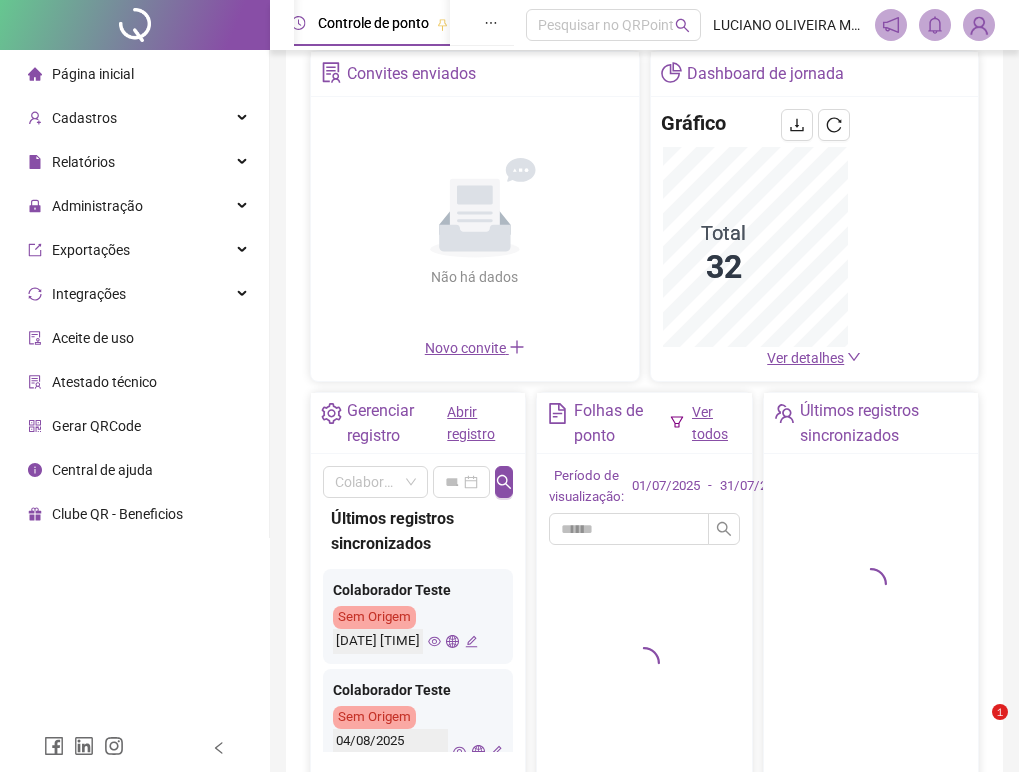 scroll, scrollTop: 200, scrollLeft: 0, axis: vertical 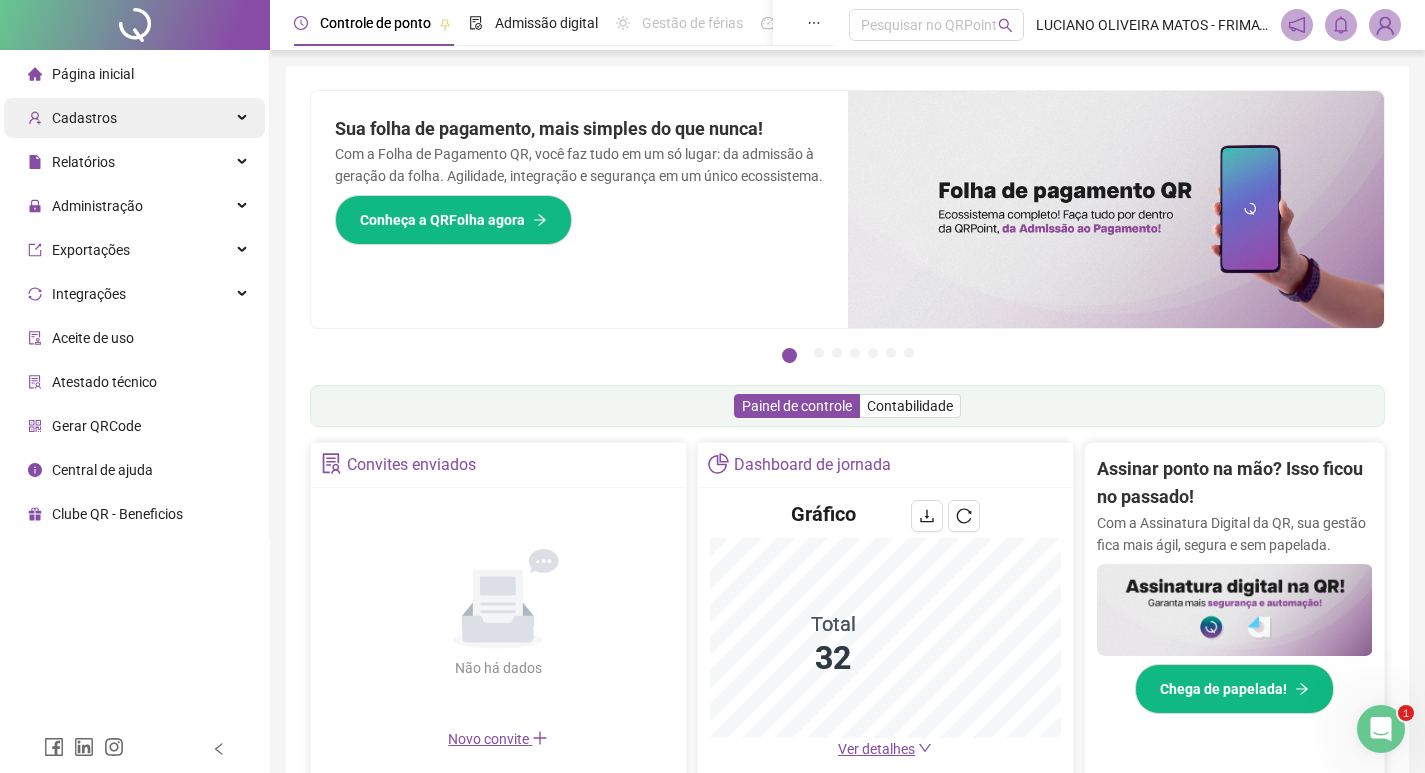 click on "Cadastros" at bounding box center (134, 118) 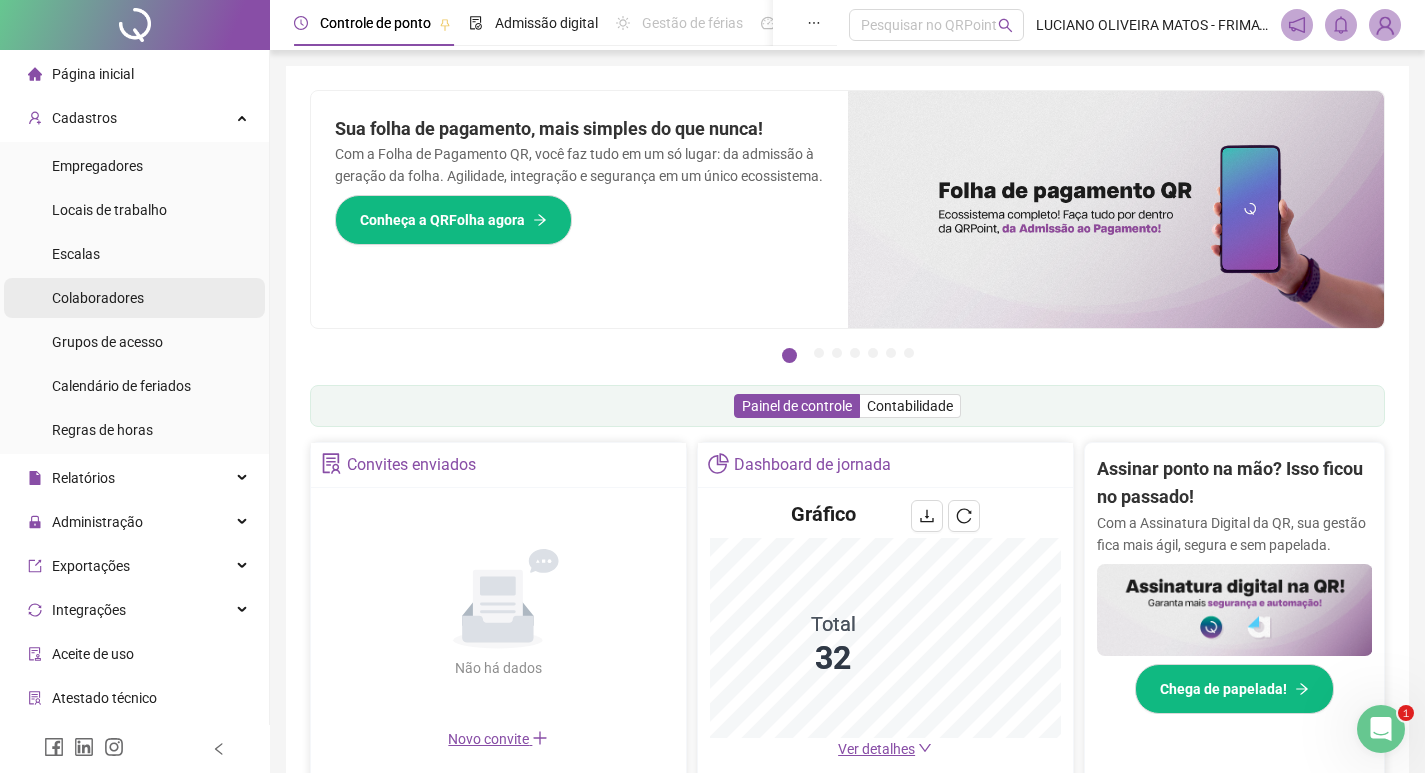 click on "Colaboradores" at bounding box center [98, 298] 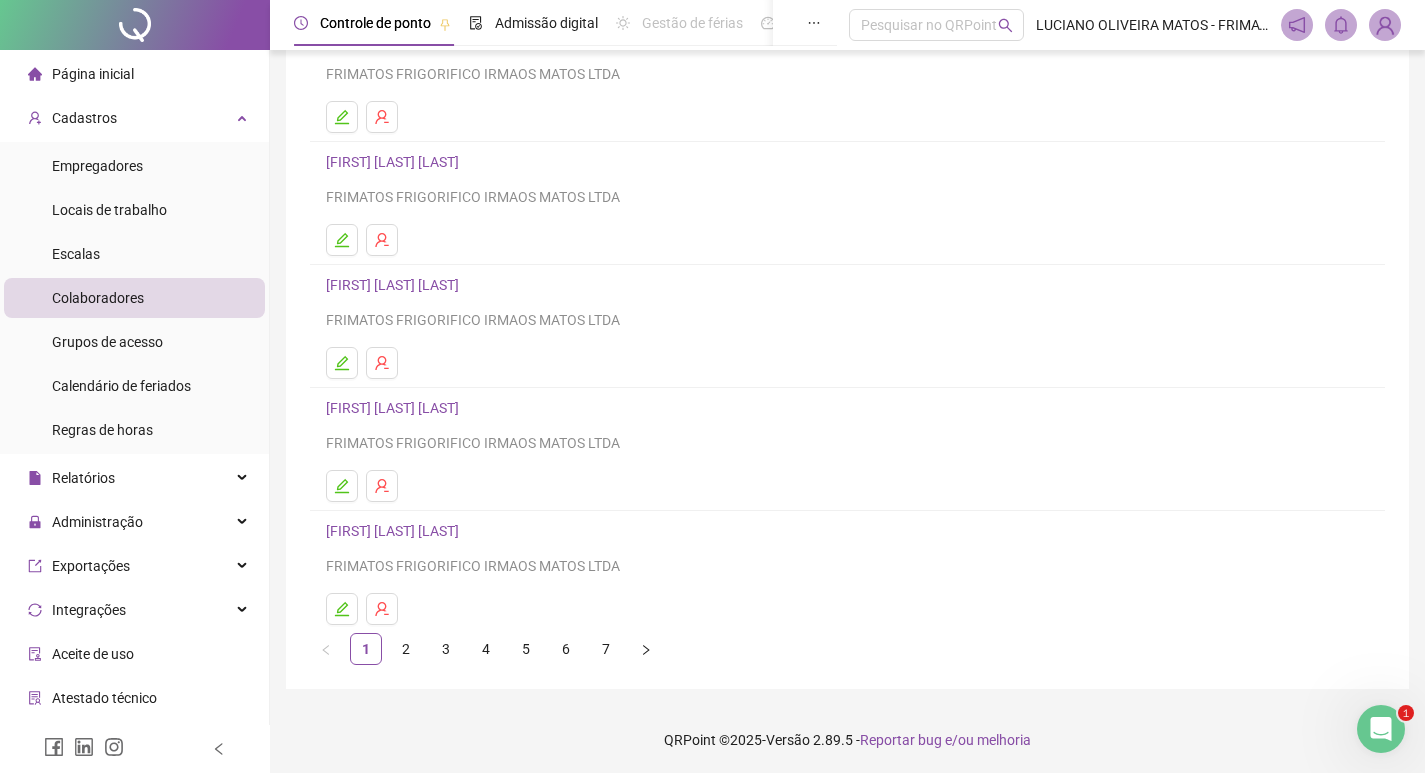 scroll, scrollTop: 194, scrollLeft: 0, axis: vertical 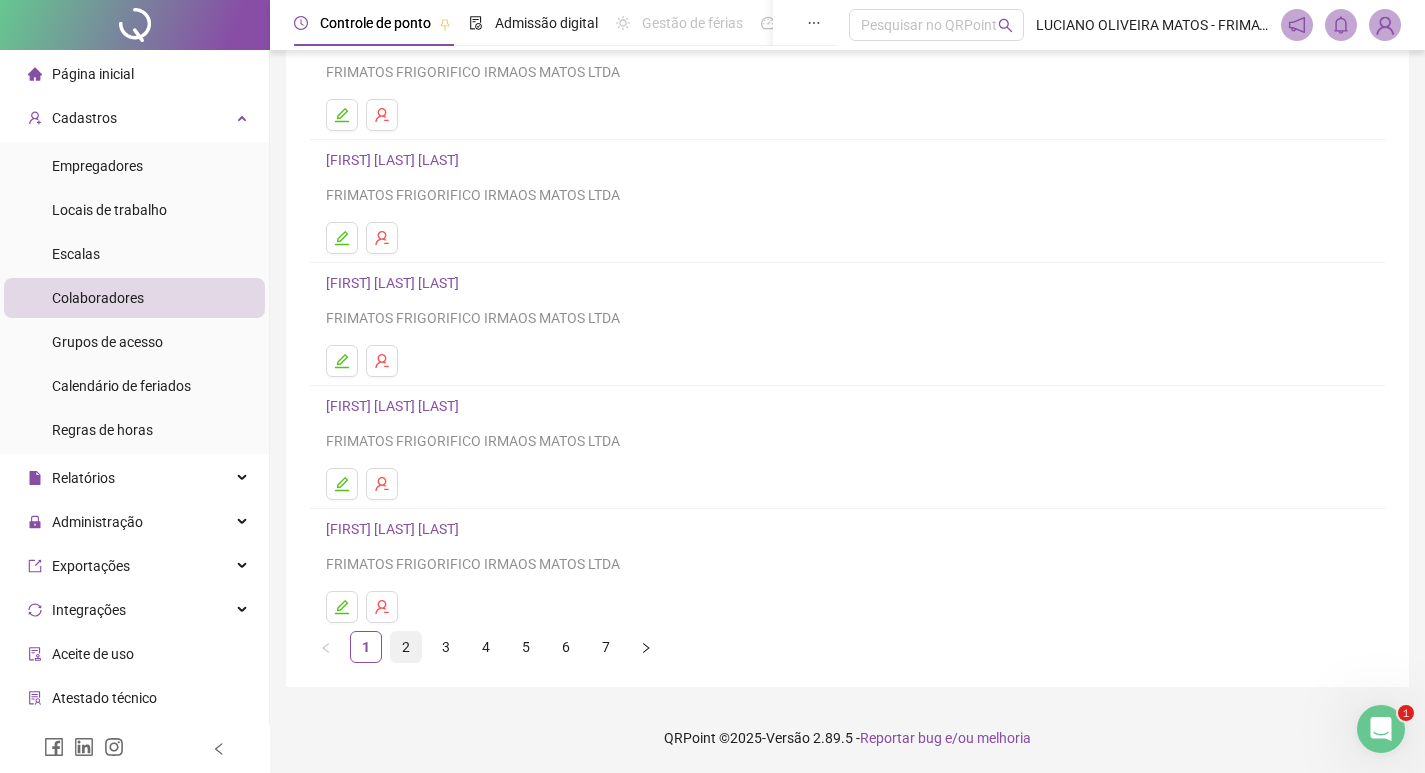 click on "2" at bounding box center (406, 647) 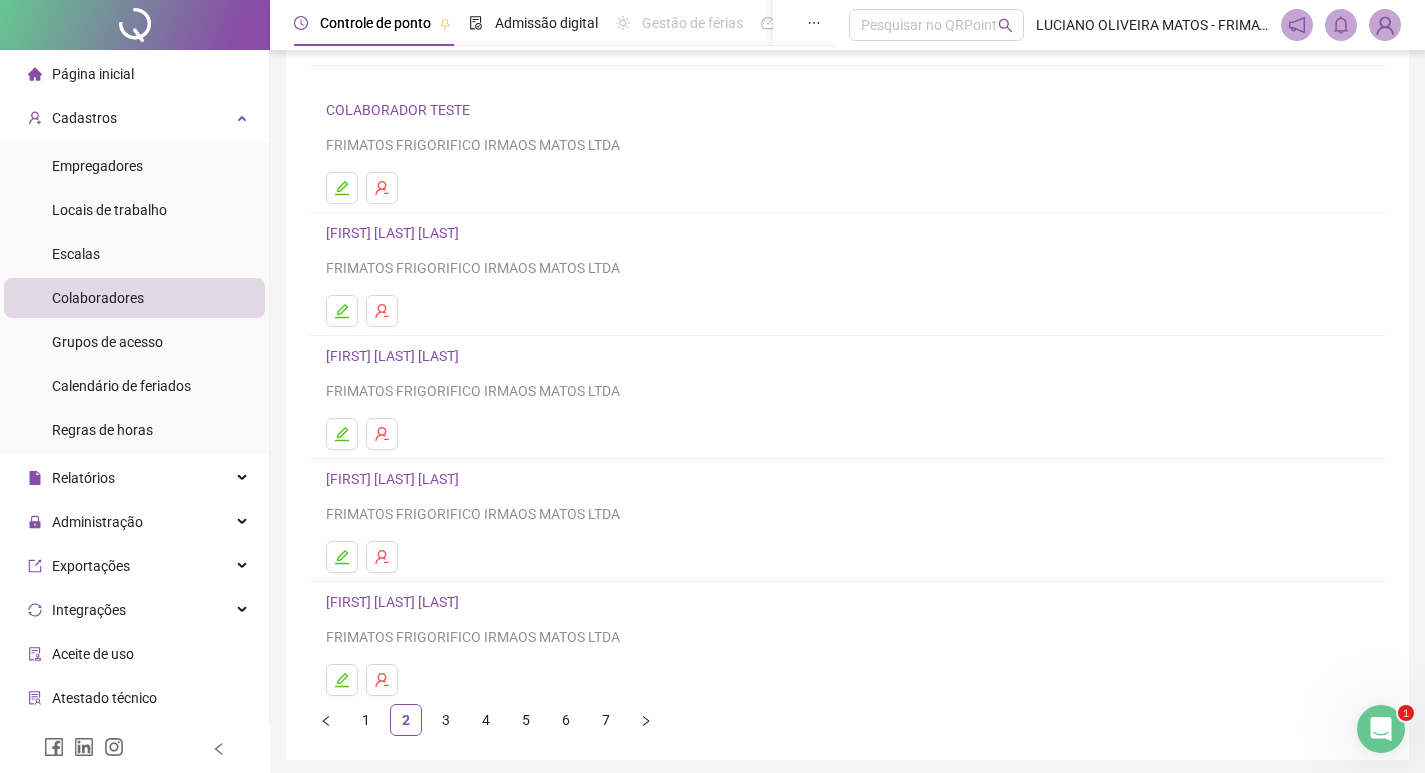 scroll, scrollTop: 194, scrollLeft: 0, axis: vertical 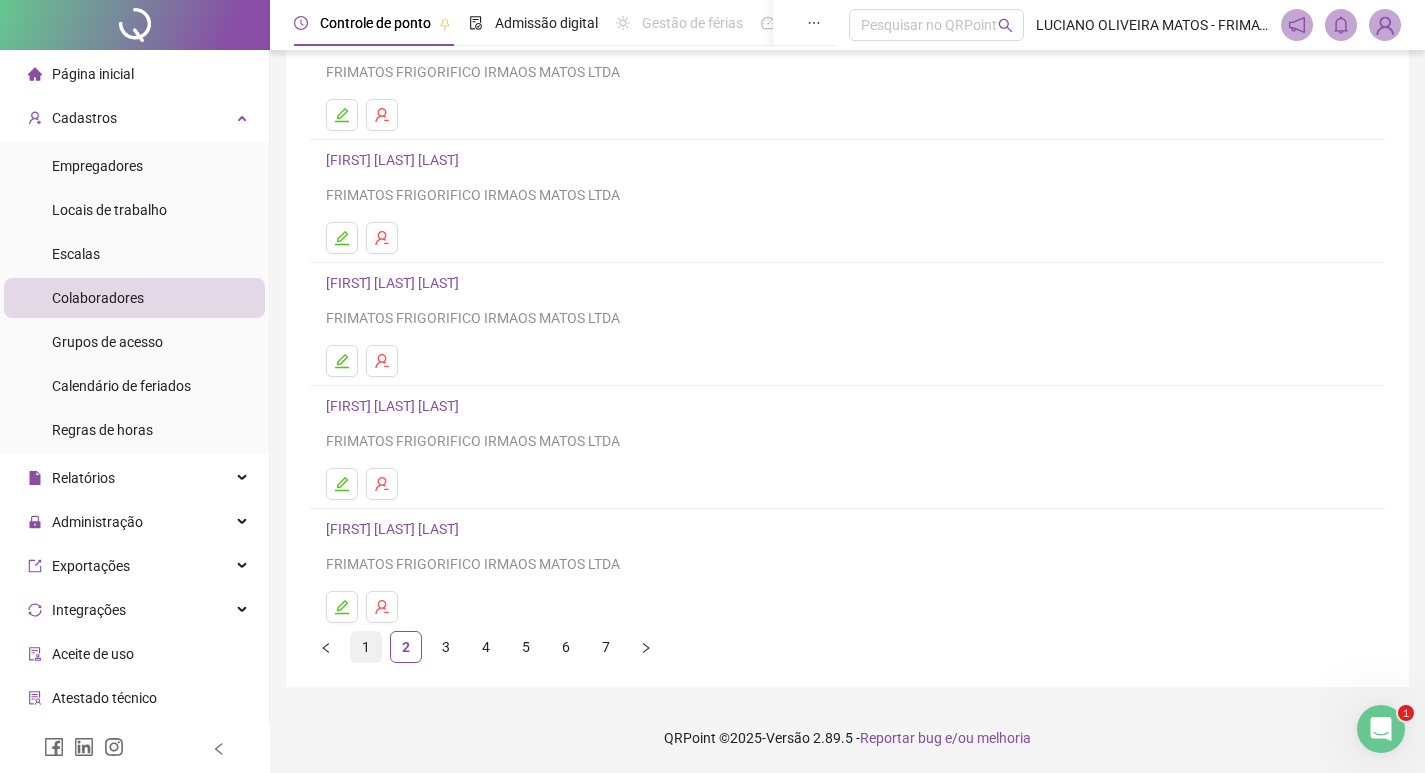 click on "1" at bounding box center [366, 647] 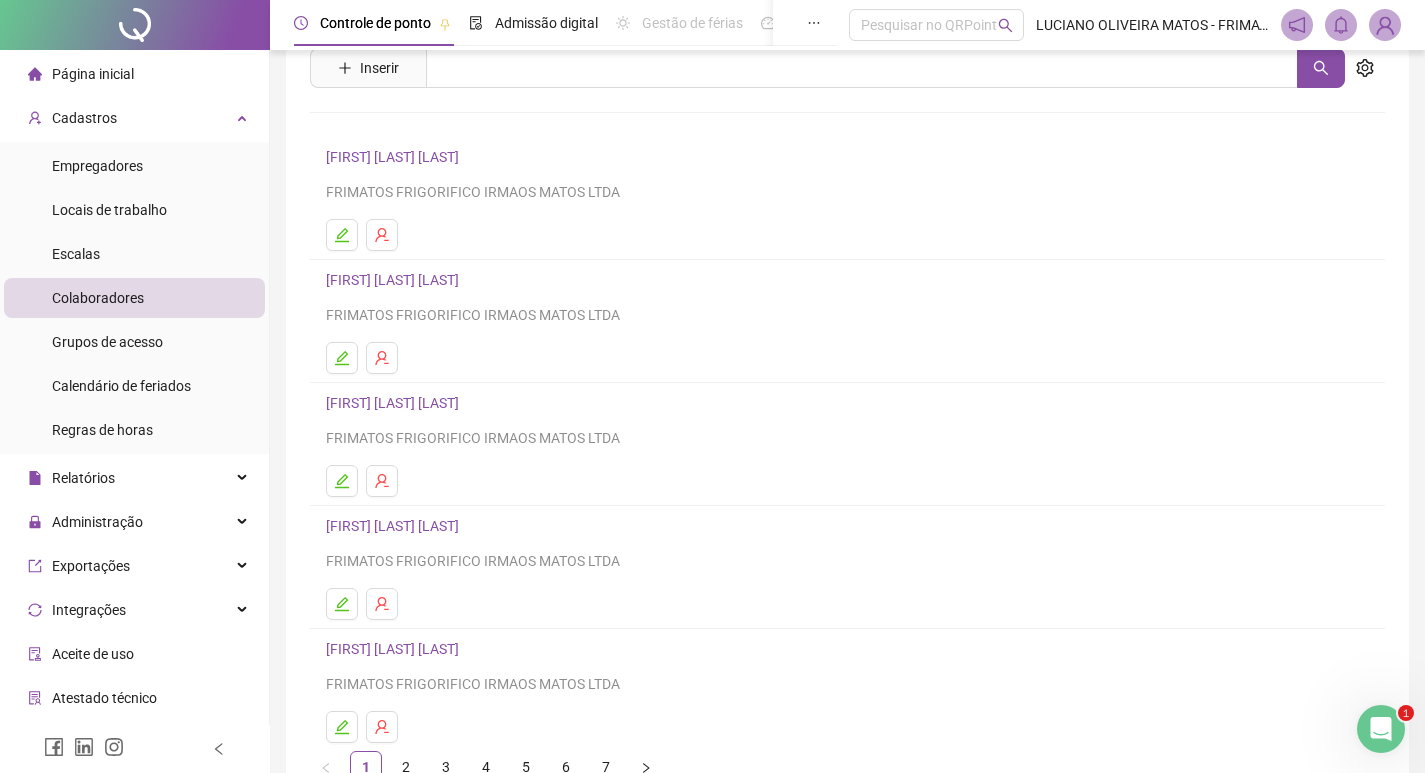 scroll, scrollTop: 0, scrollLeft: 0, axis: both 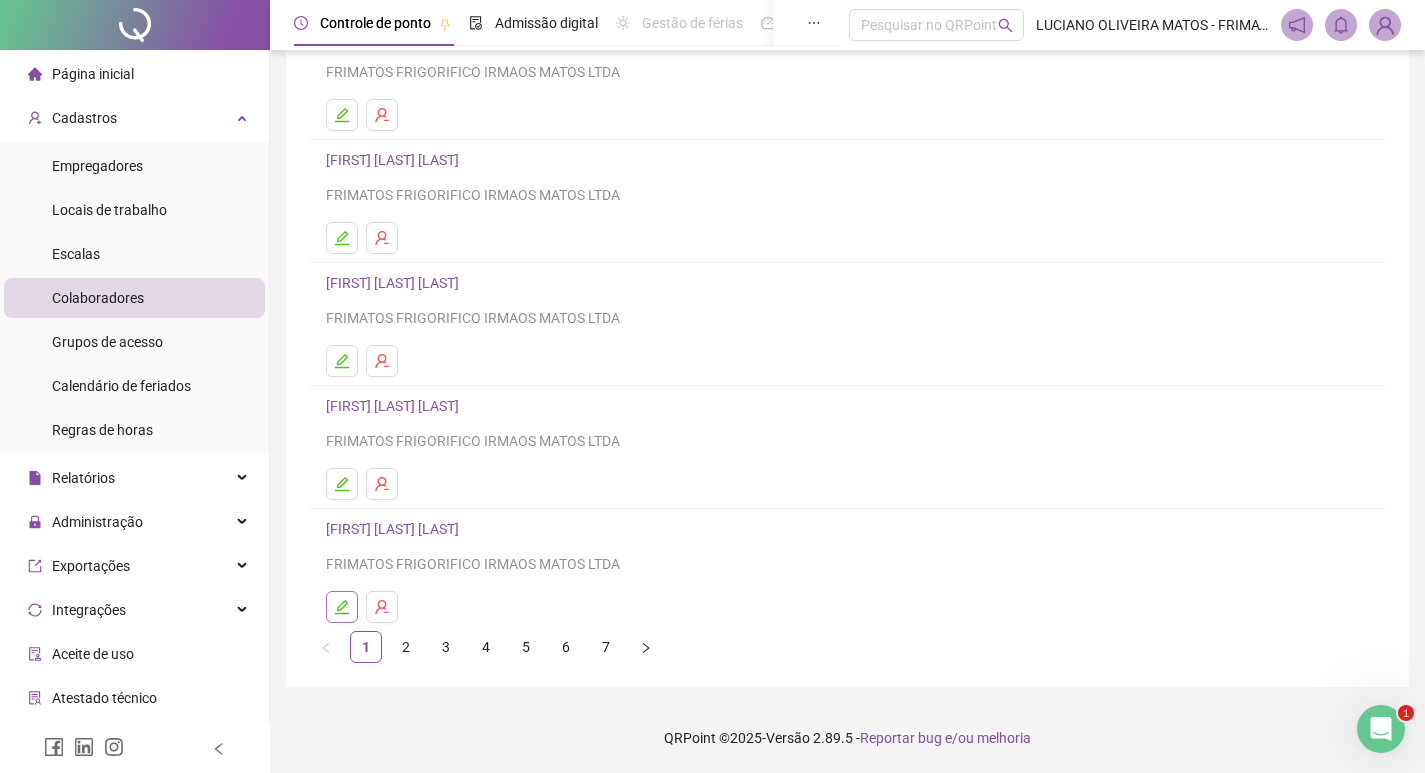 click at bounding box center (342, 607) 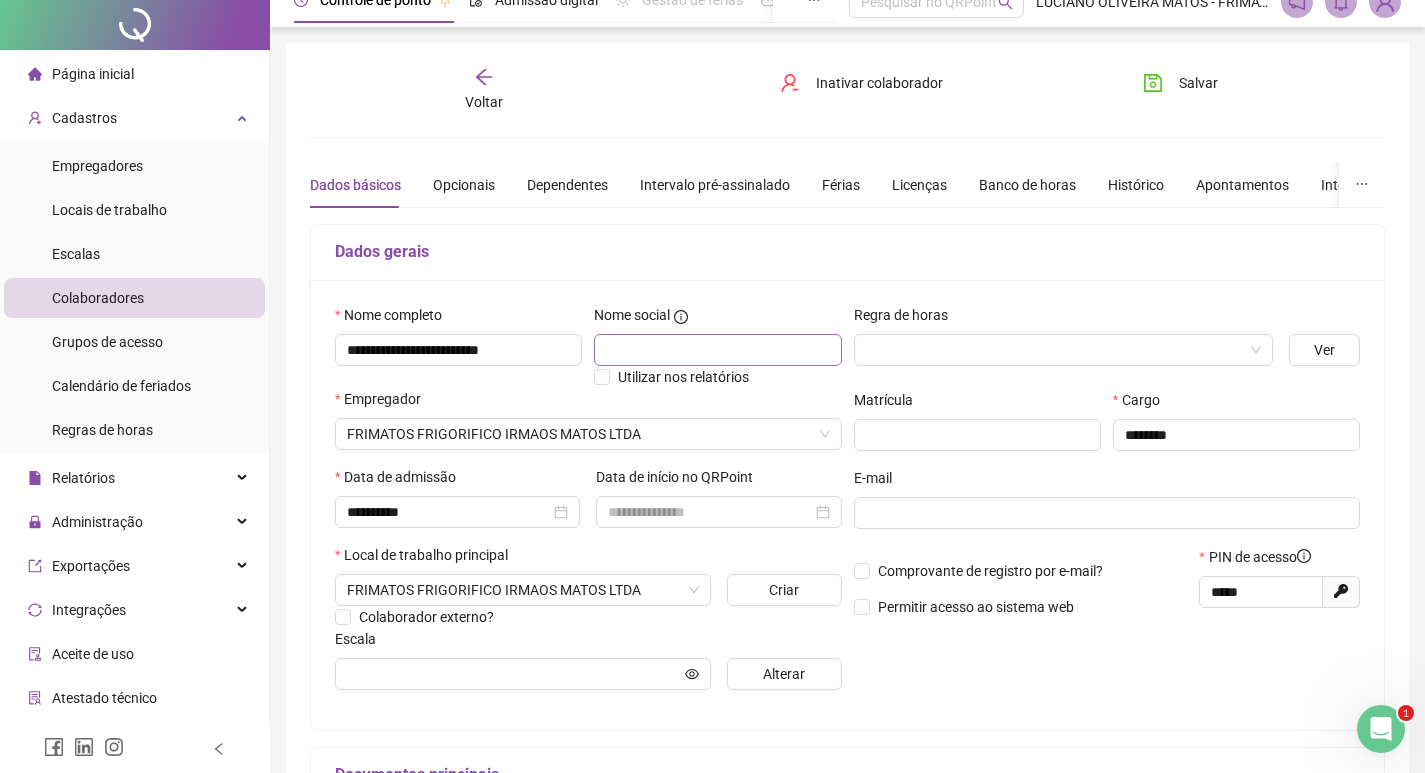 scroll, scrollTop: 0, scrollLeft: 0, axis: both 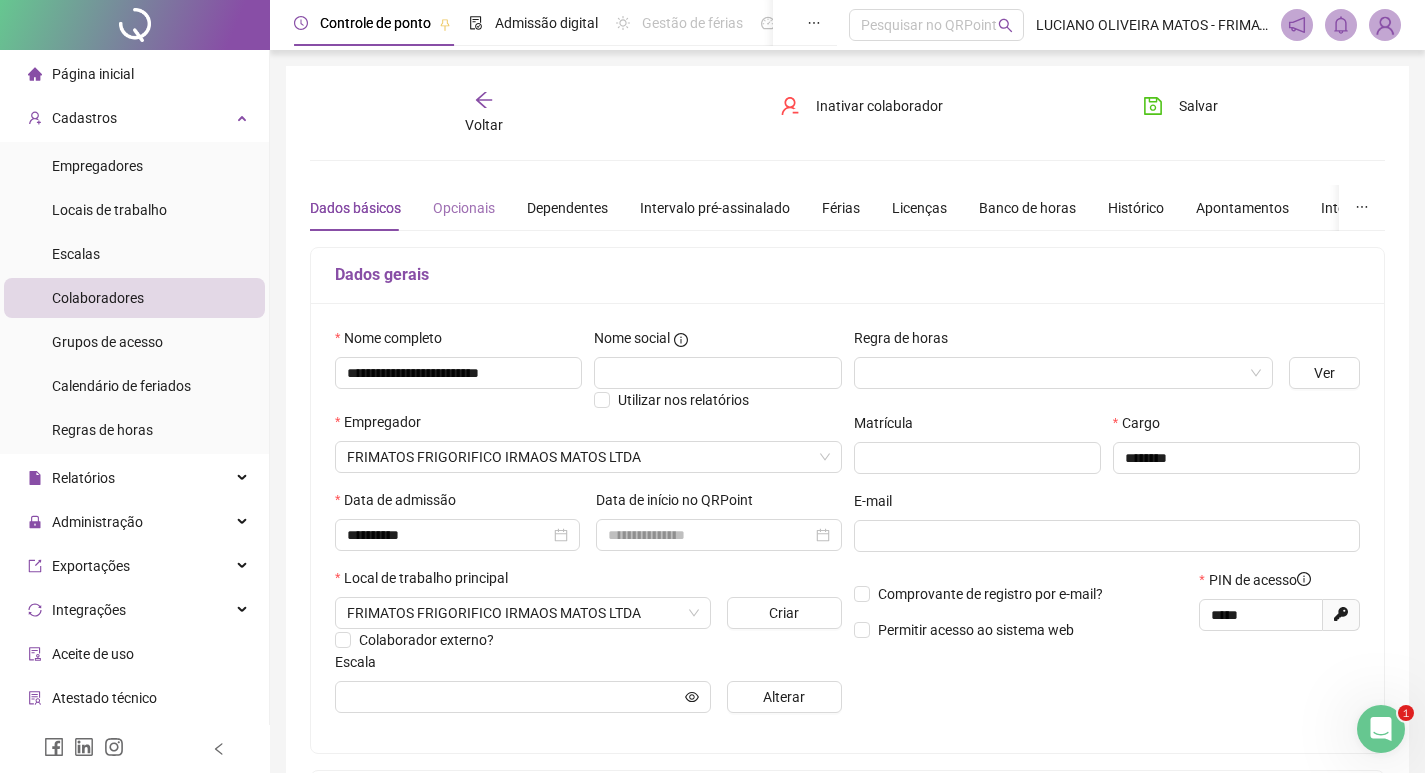 click on "Opcionais" at bounding box center (464, 208) 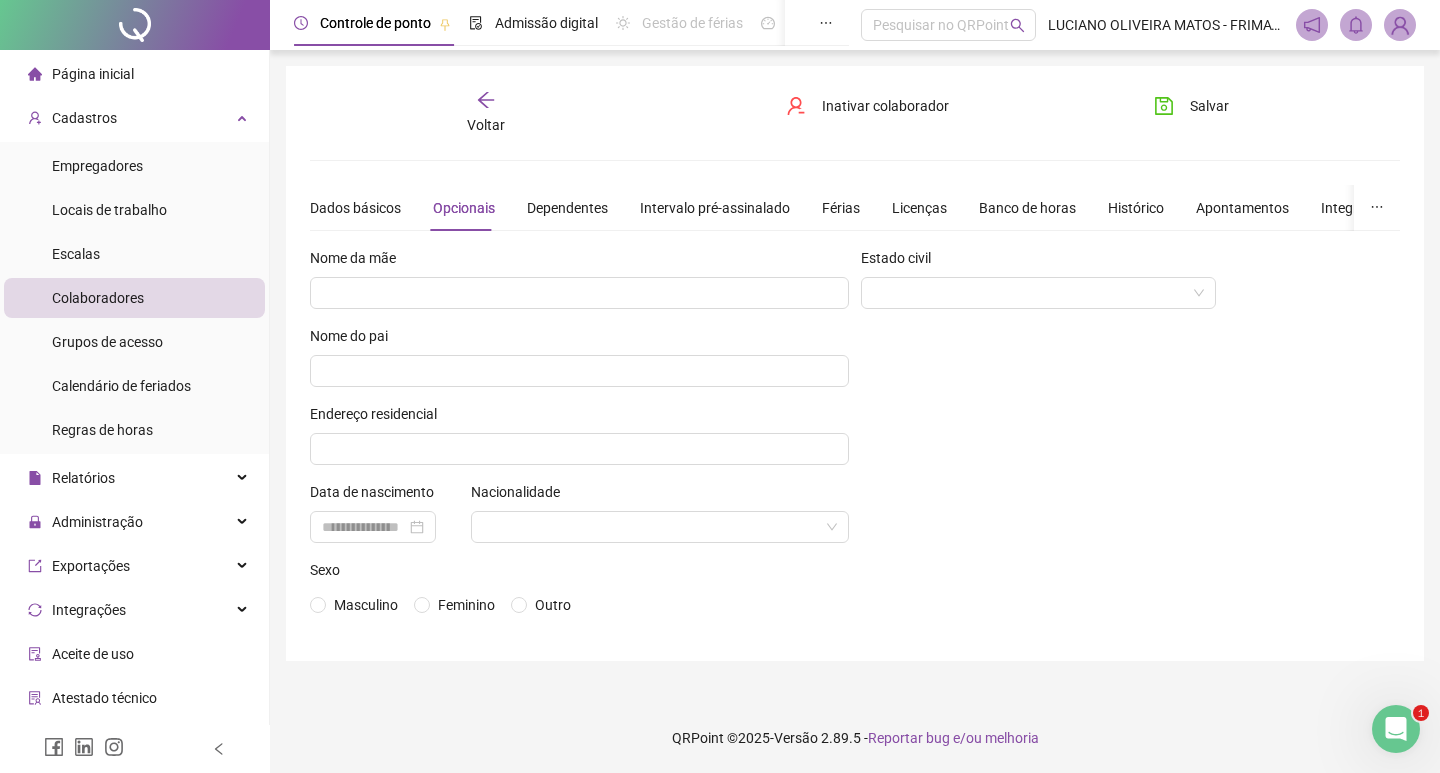 click on "Dados básicos Opcionais Dependentes Intervalo pré-assinalado Férias Licenças Banco de horas Histórico Apontamentos Integrações Preferências" at bounding box center [907, 208] 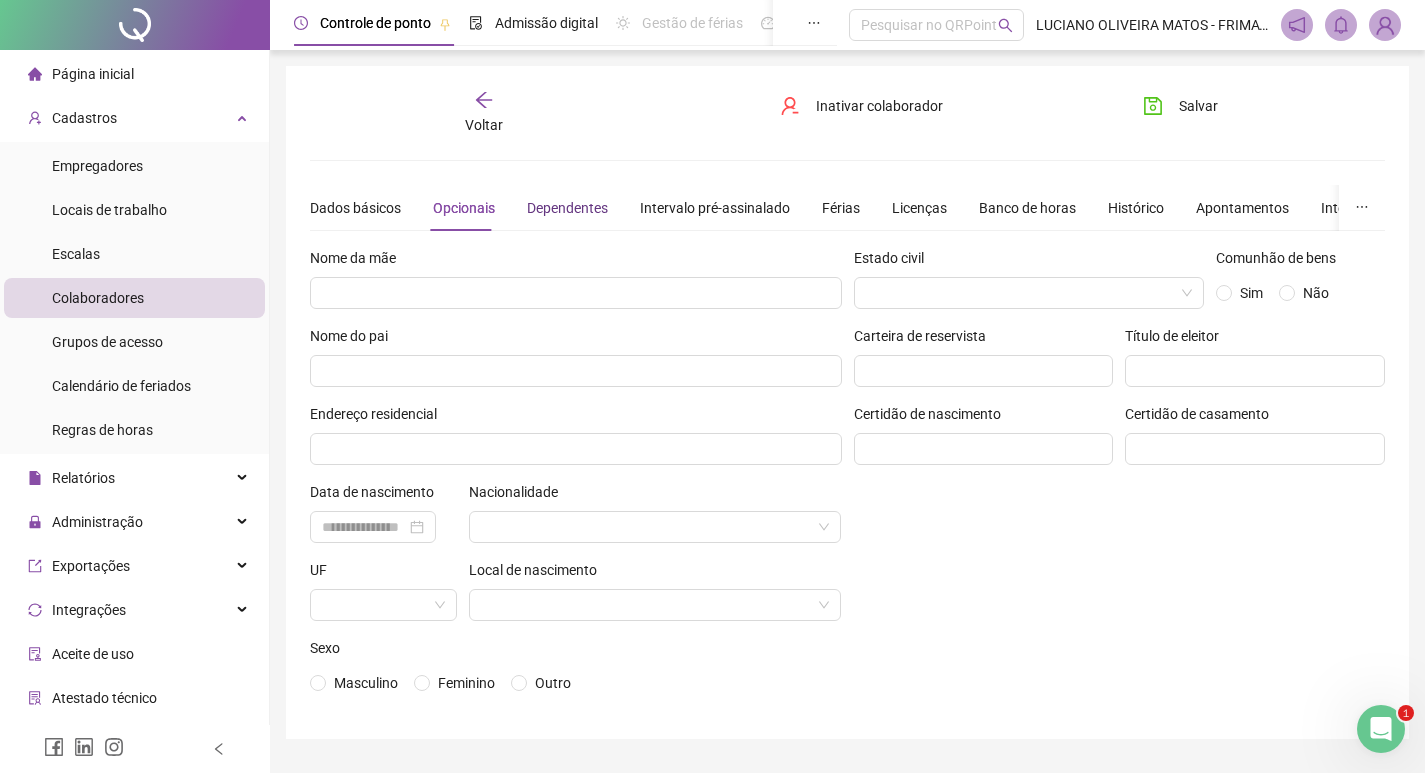click on "Dependentes" at bounding box center [567, 208] 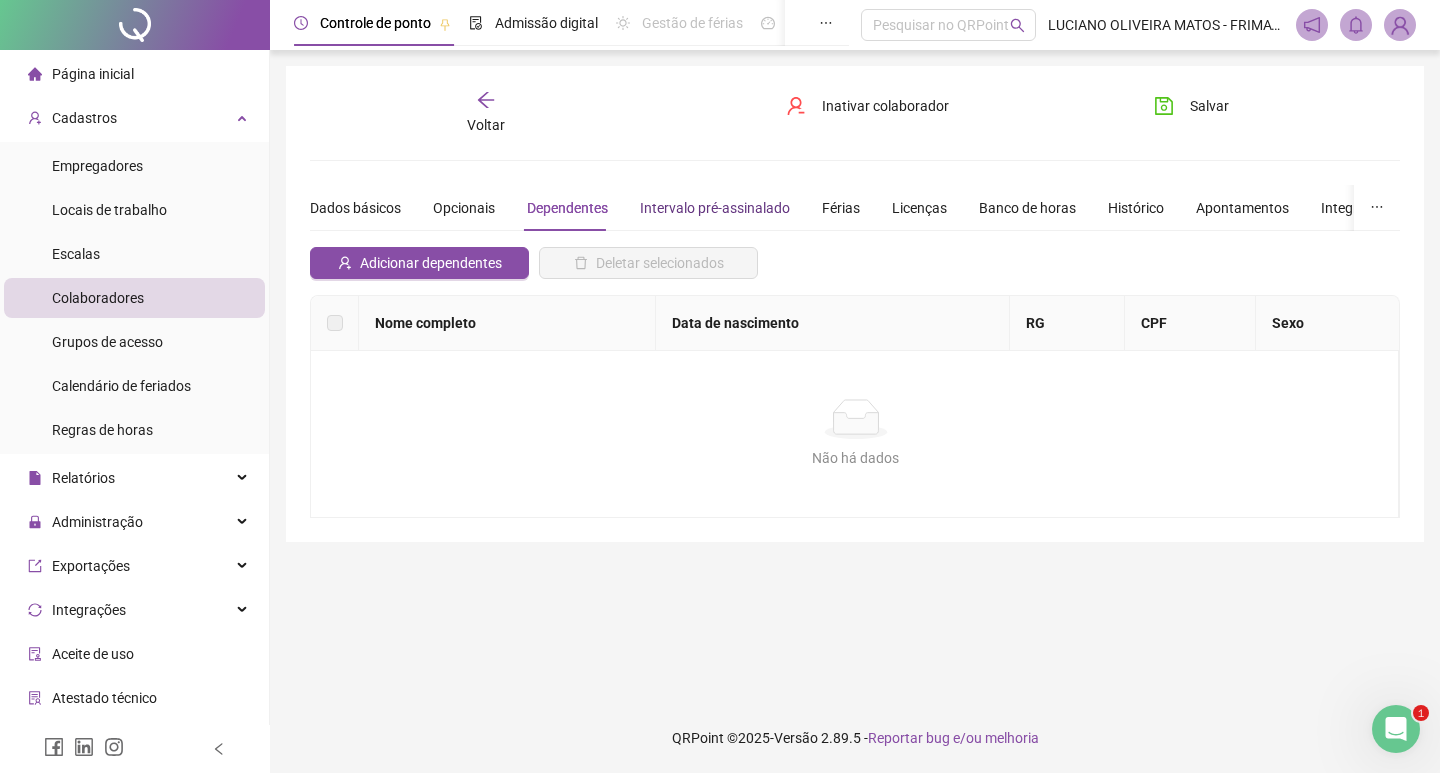 click on "Intervalo pré-assinalado" at bounding box center [715, 208] 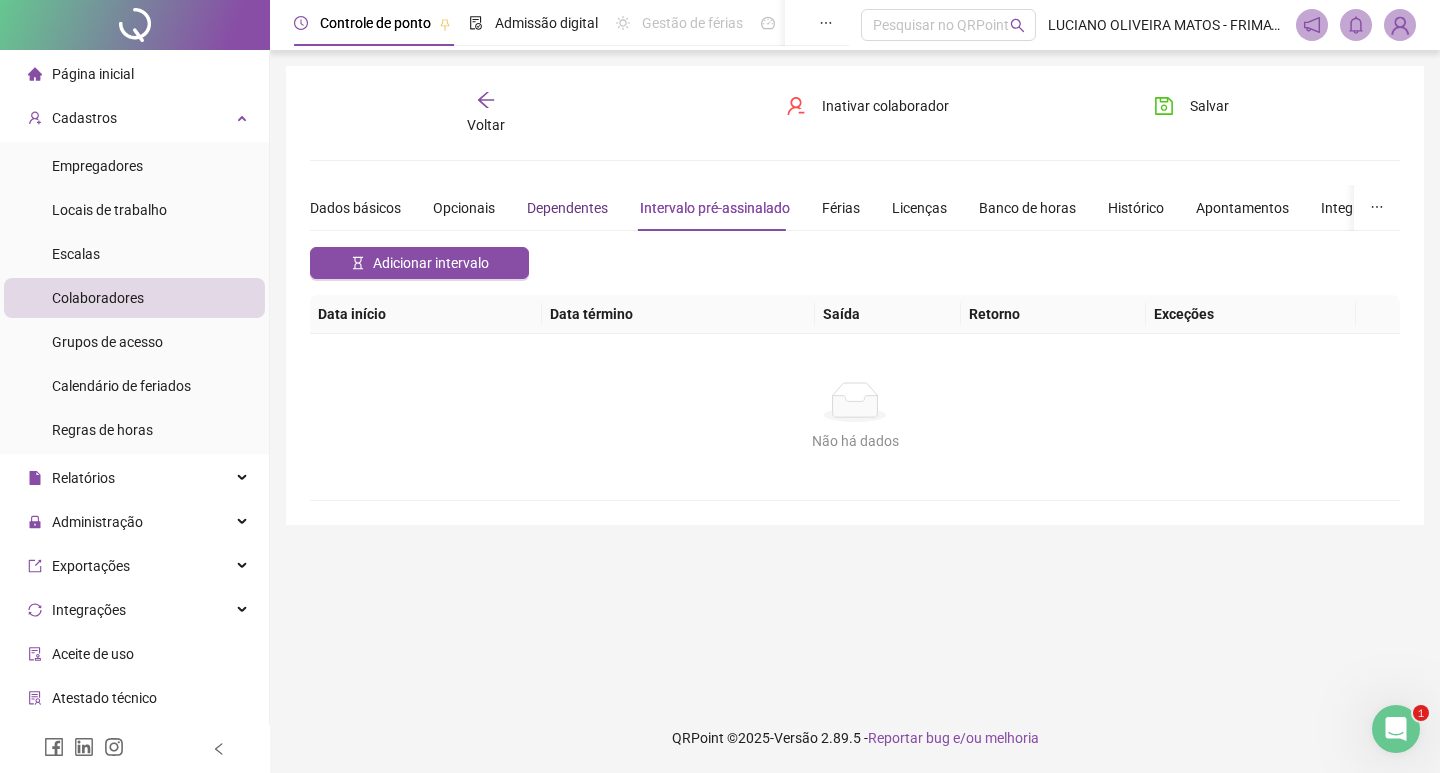 click on "Dependentes" at bounding box center (567, 208) 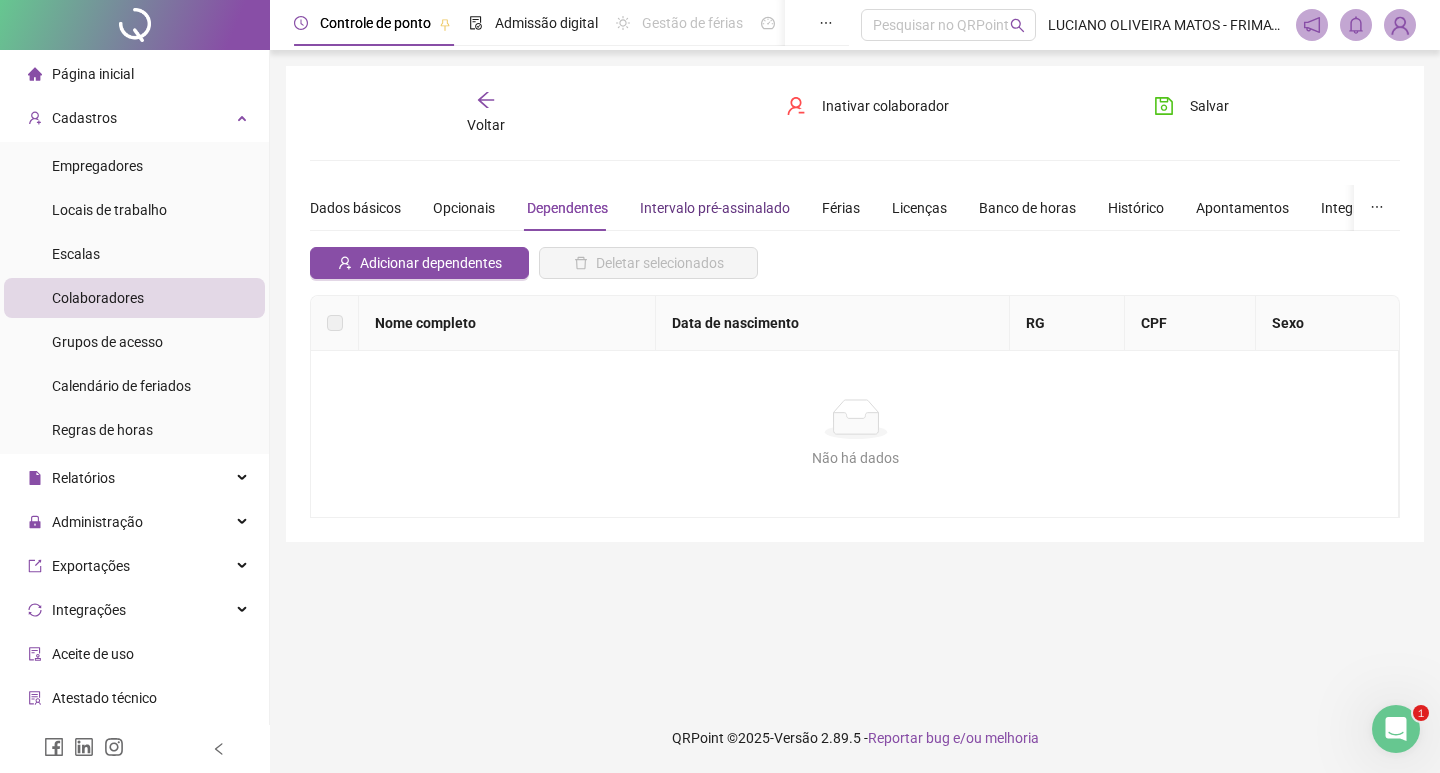 drag, startPoint x: 680, startPoint y: 205, endPoint x: 727, endPoint y: 199, distance: 47.38143 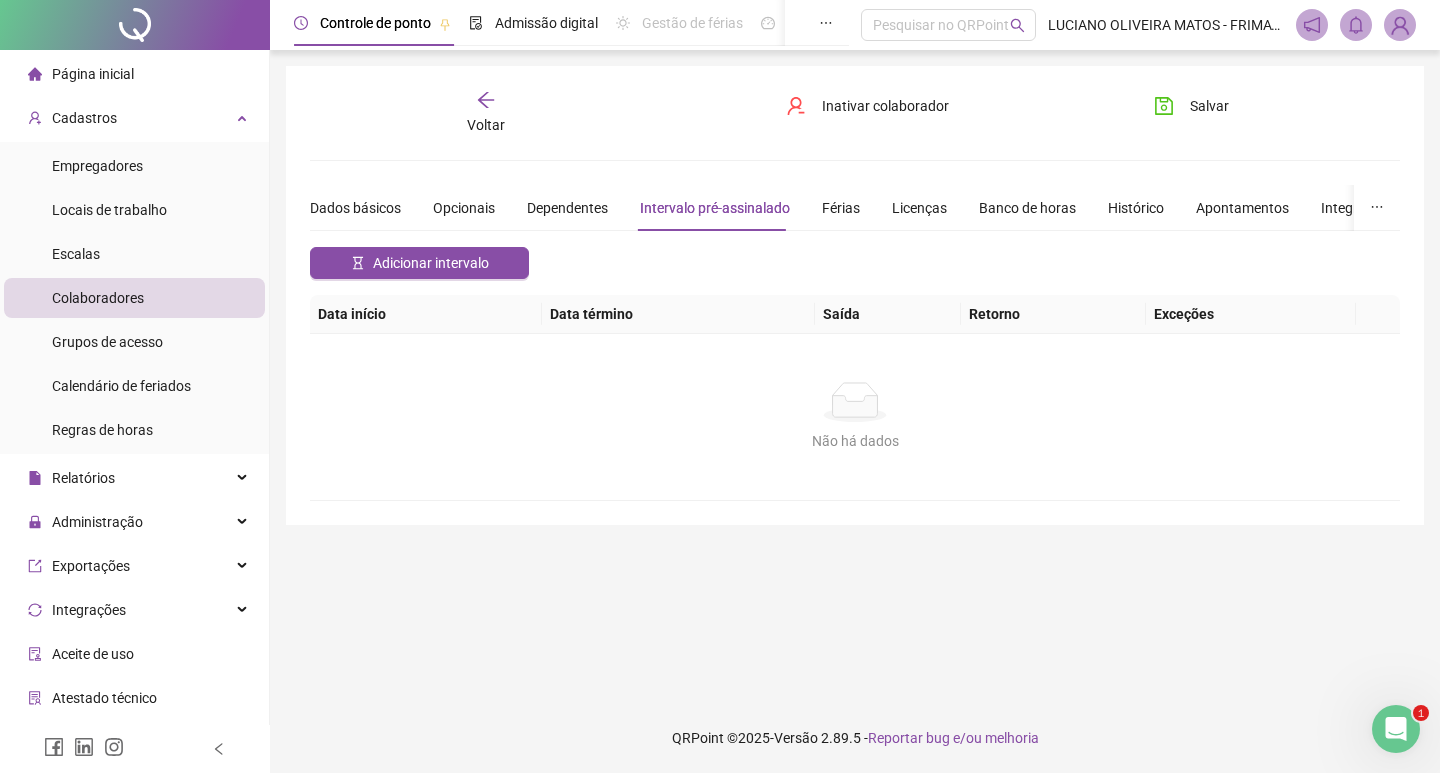 click on "Dados básicos Opcionais Dependentes Intervalo pré-assinalado Férias Licenças Banco de horas Histórico Apontamentos Integrações Preferências" at bounding box center [907, 208] 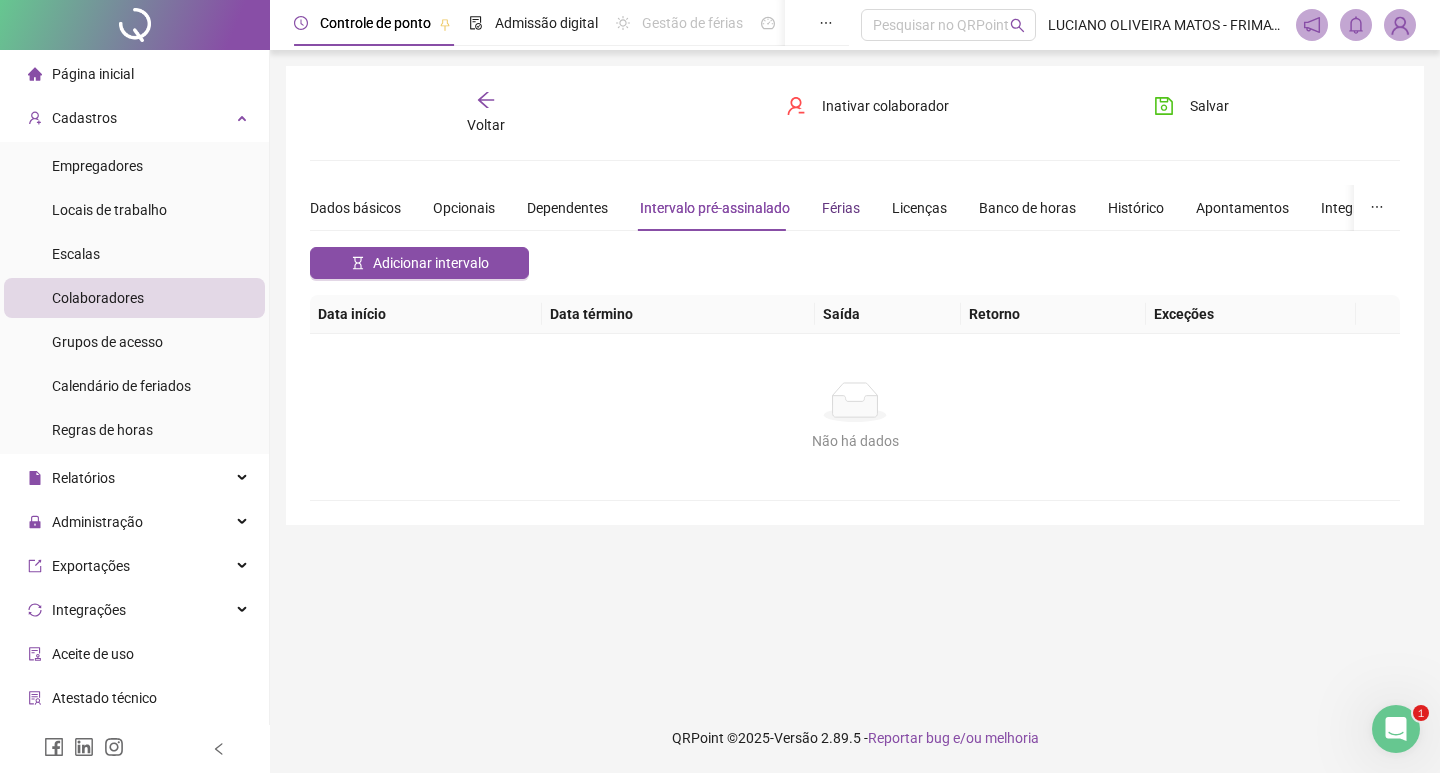 click on "Férias" at bounding box center [841, 208] 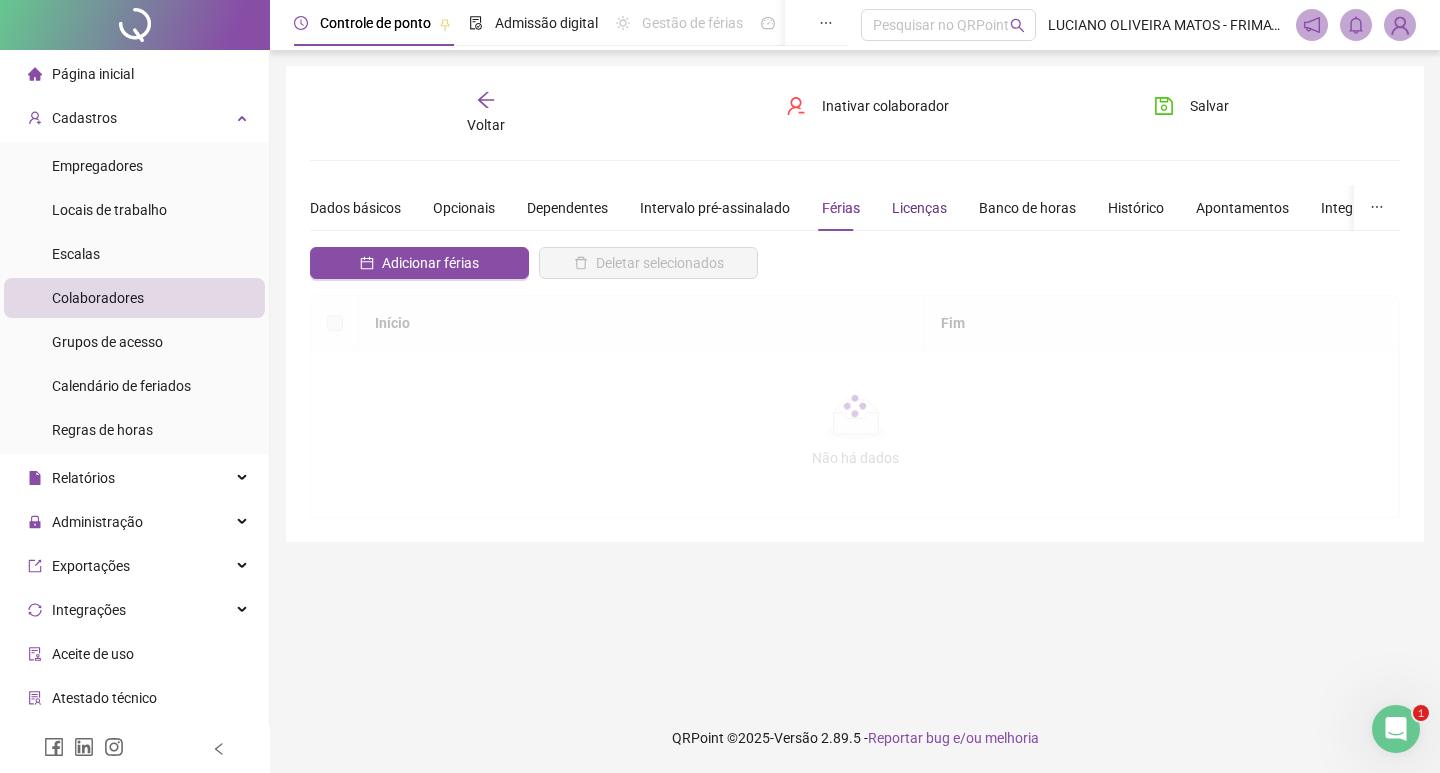 drag, startPoint x: 901, startPoint y: 212, endPoint x: 910, endPoint y: 220, distance: 12.0415945 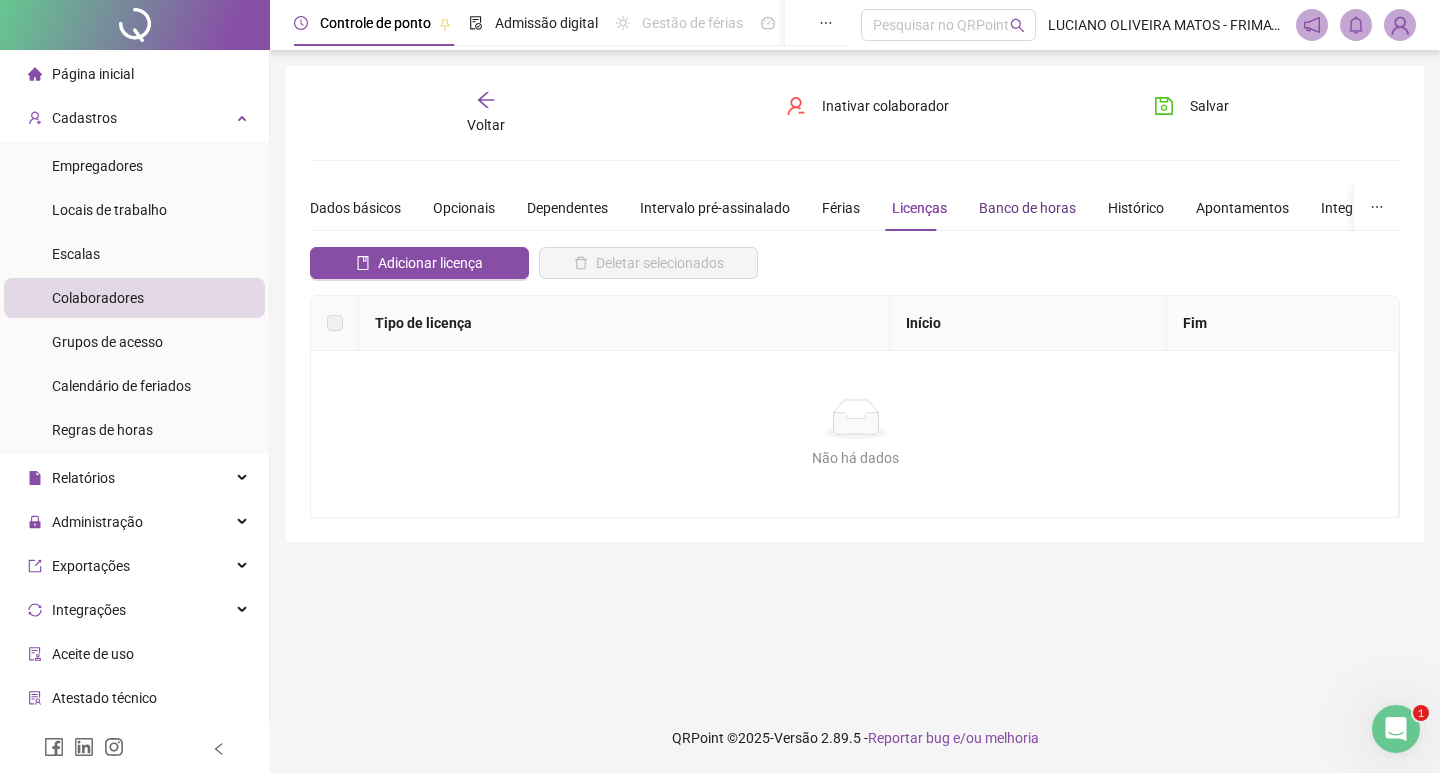drag, startPoint x: 984, startPoint y: 206, endPoint x: 1055, endPoint y: 207, distance: 71.00704 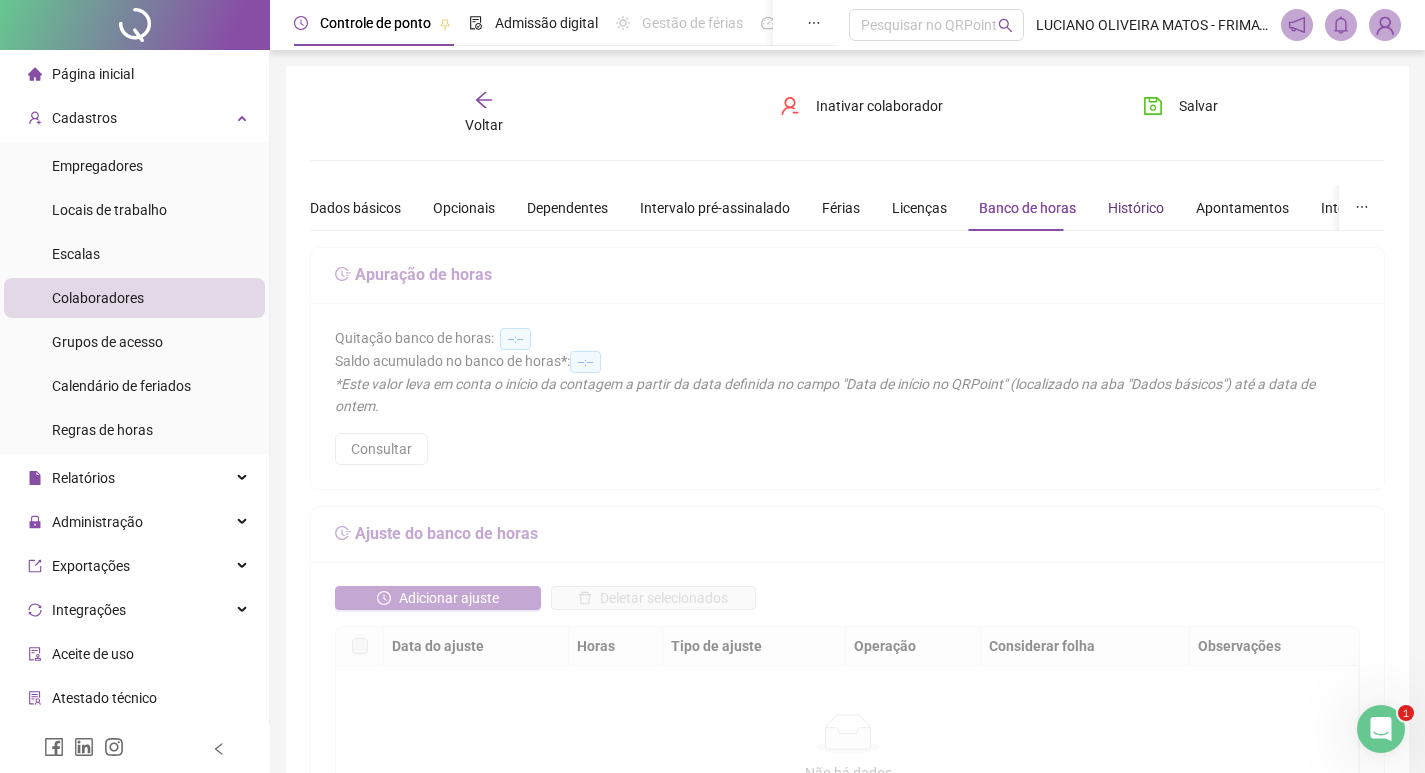 click on "Histórico" at bounding box center [1136, 208] 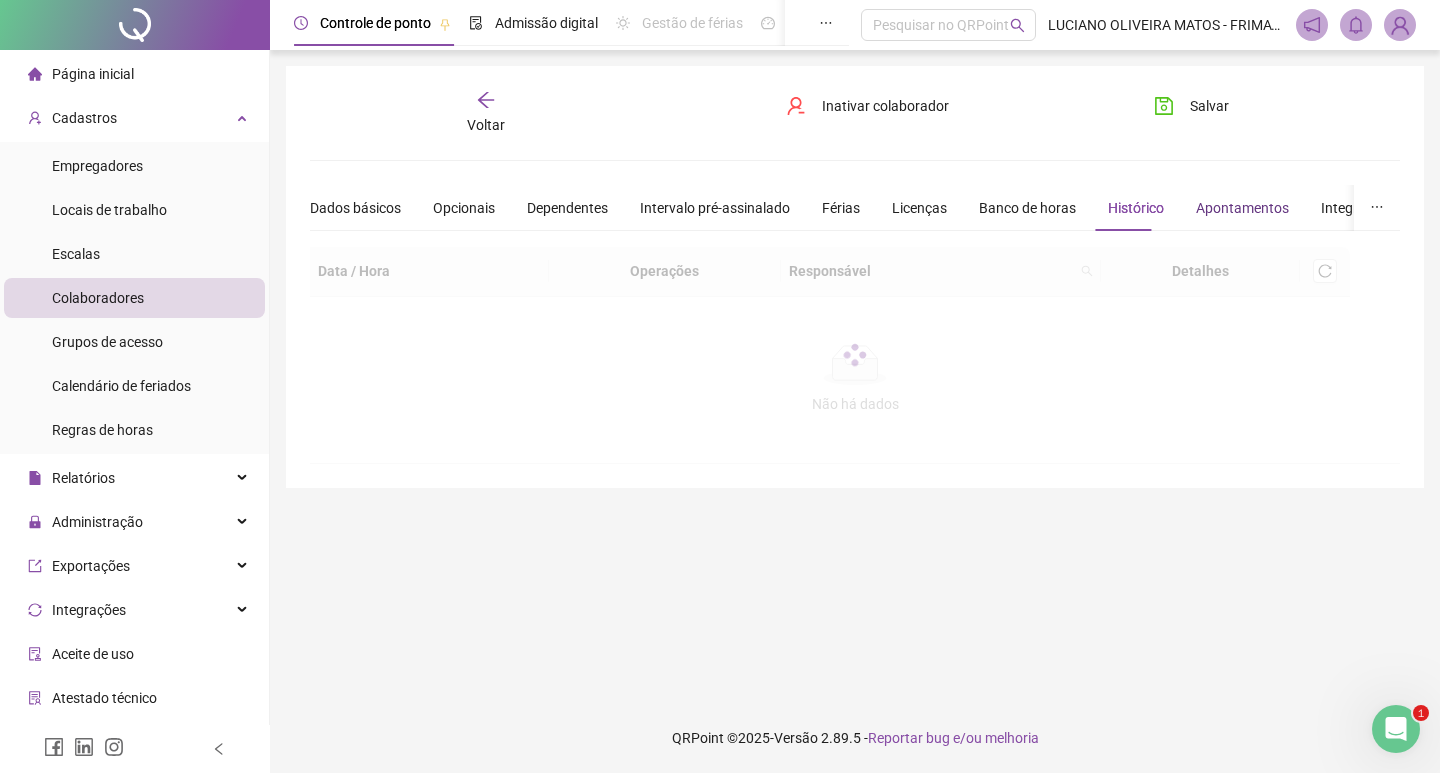 drag, startPoint x: 1194, startPoint y: 203, endPoint x: 1251, endPoint y: 213, distance: 57.870544 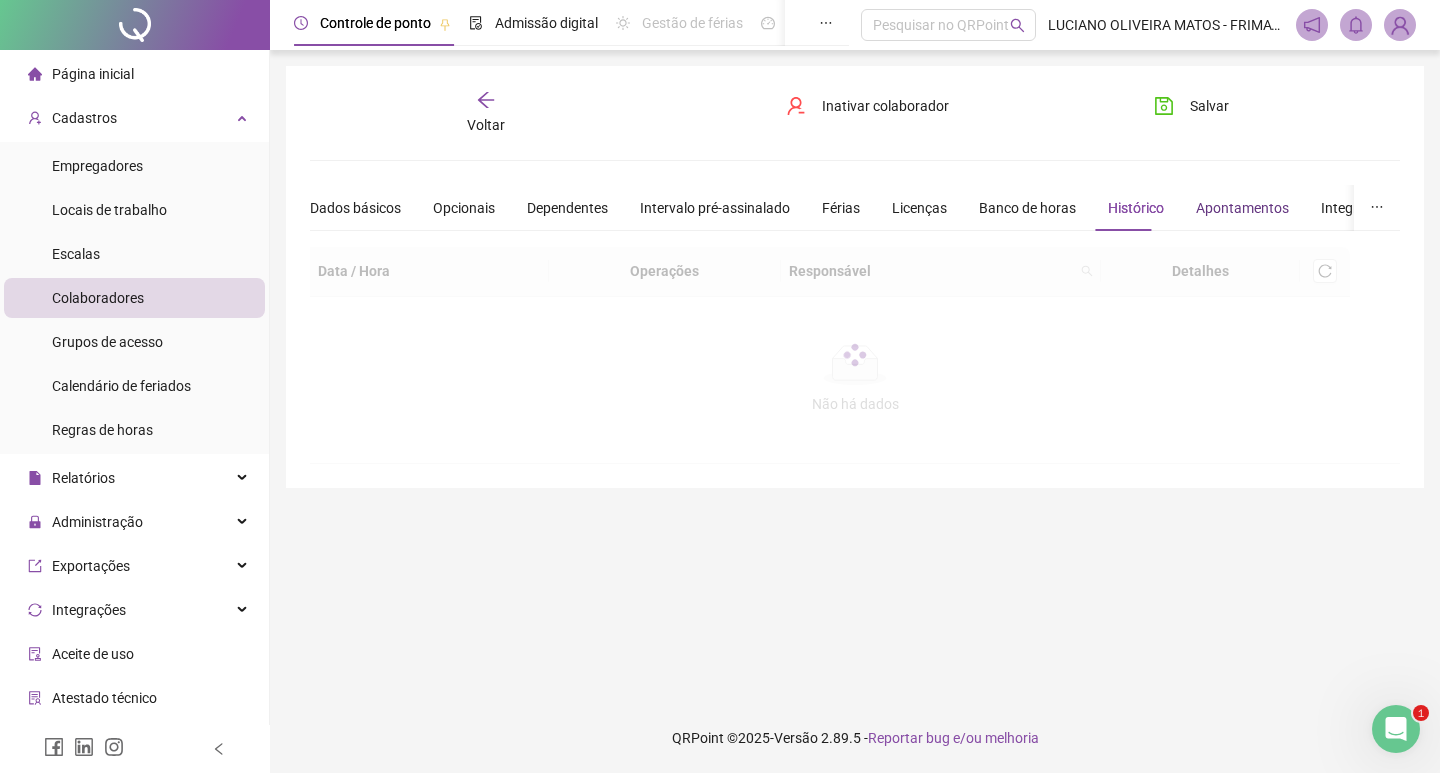 click on "Apontamentos" at bounding box center (1242, 208) 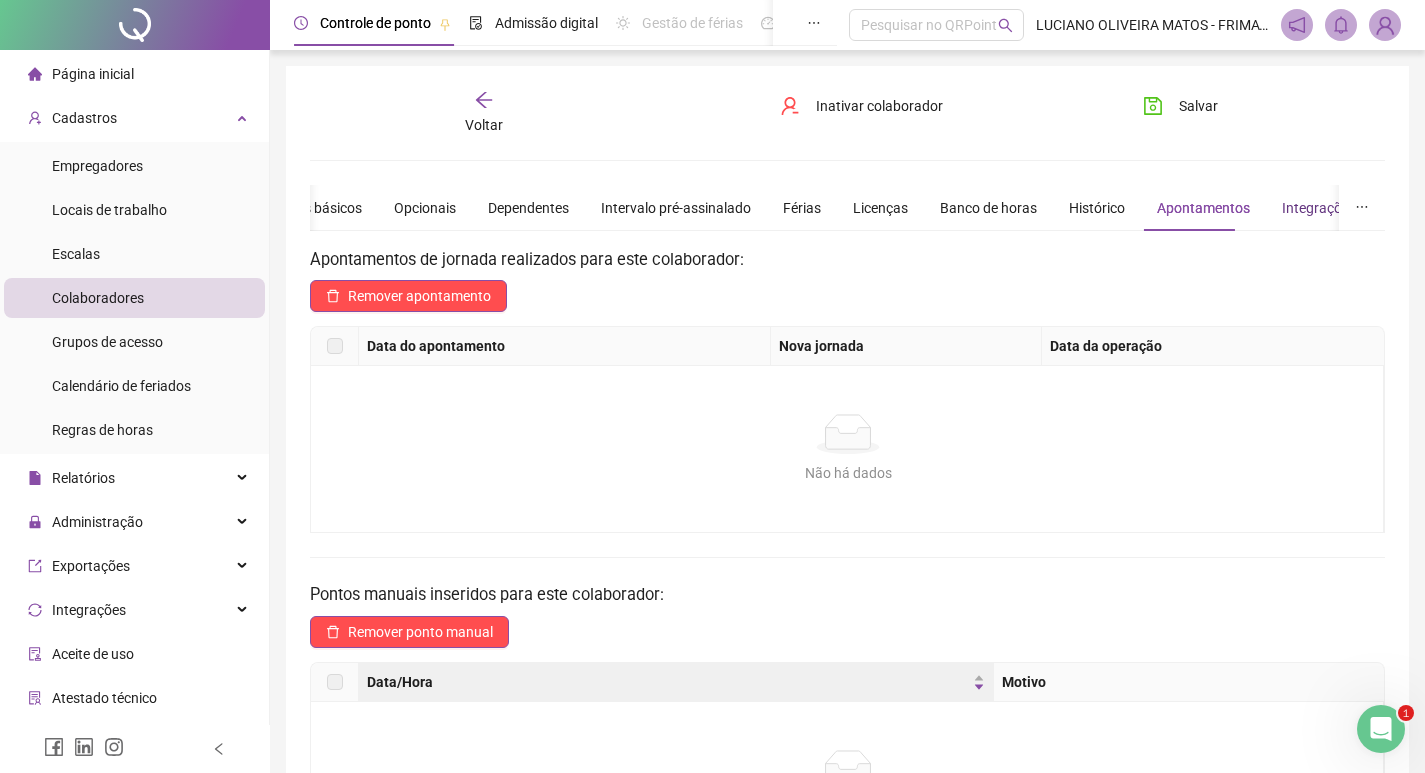 click on "Integrações" at bounding box center (1319, 208) 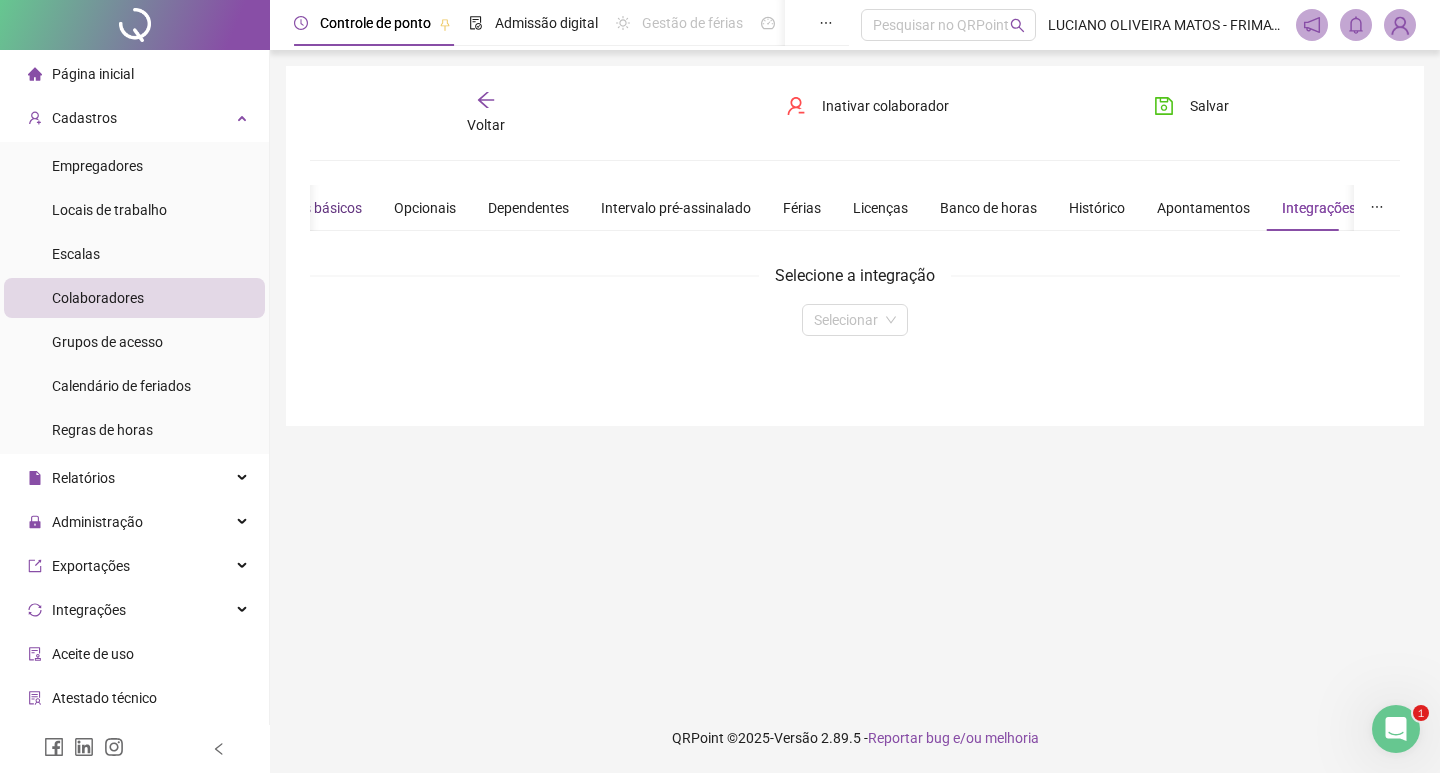 click on "Dados básicos" at bounding box center (316, 208) 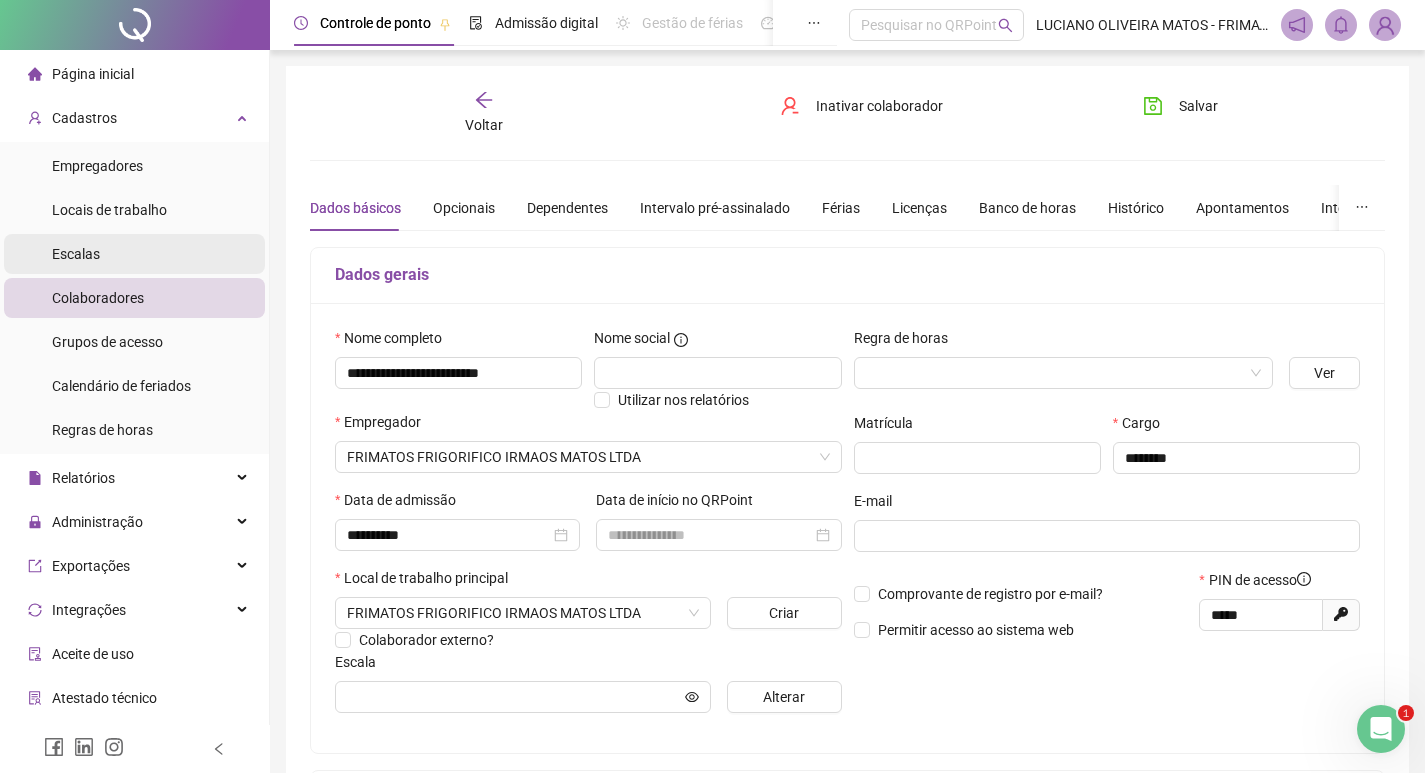 click on "Escalas" at bounding box center [76, 254] 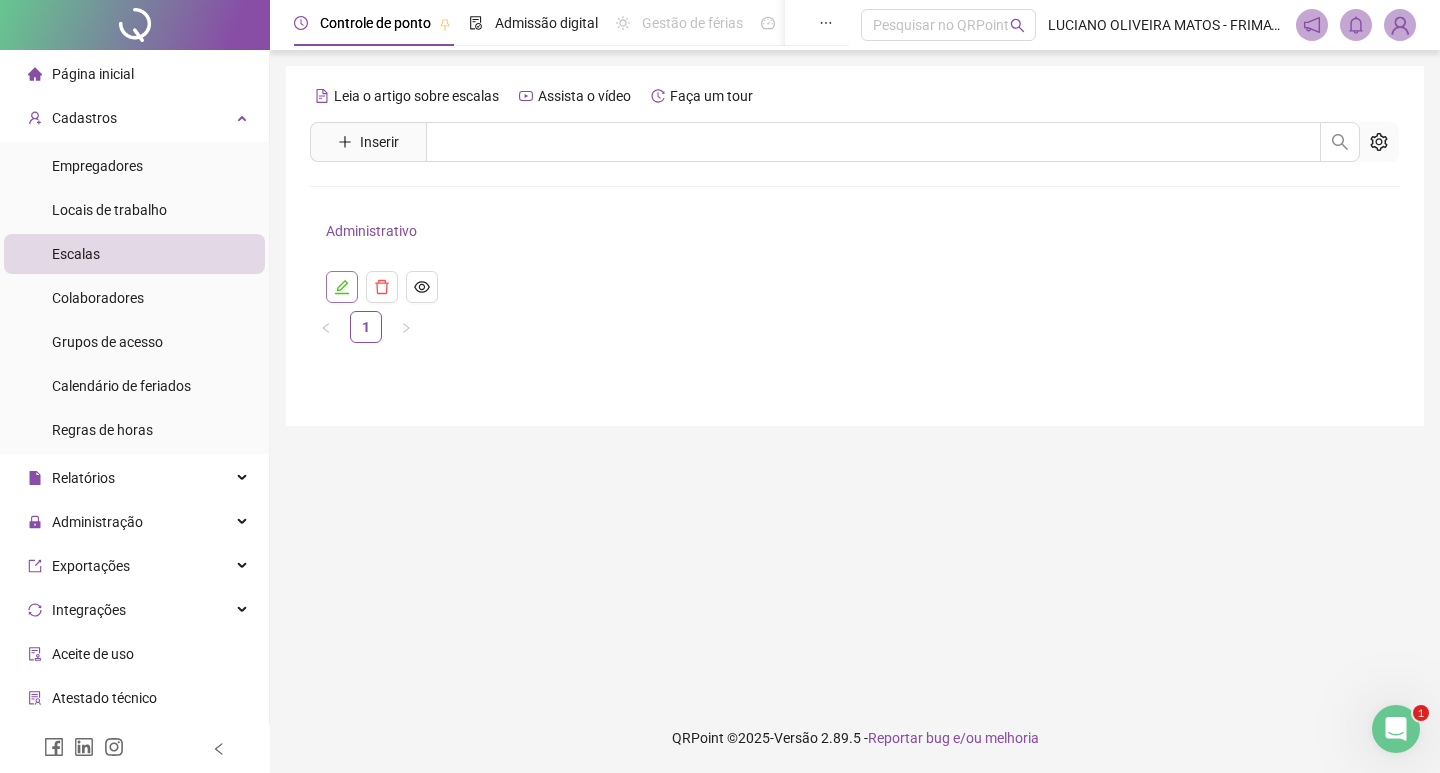 click 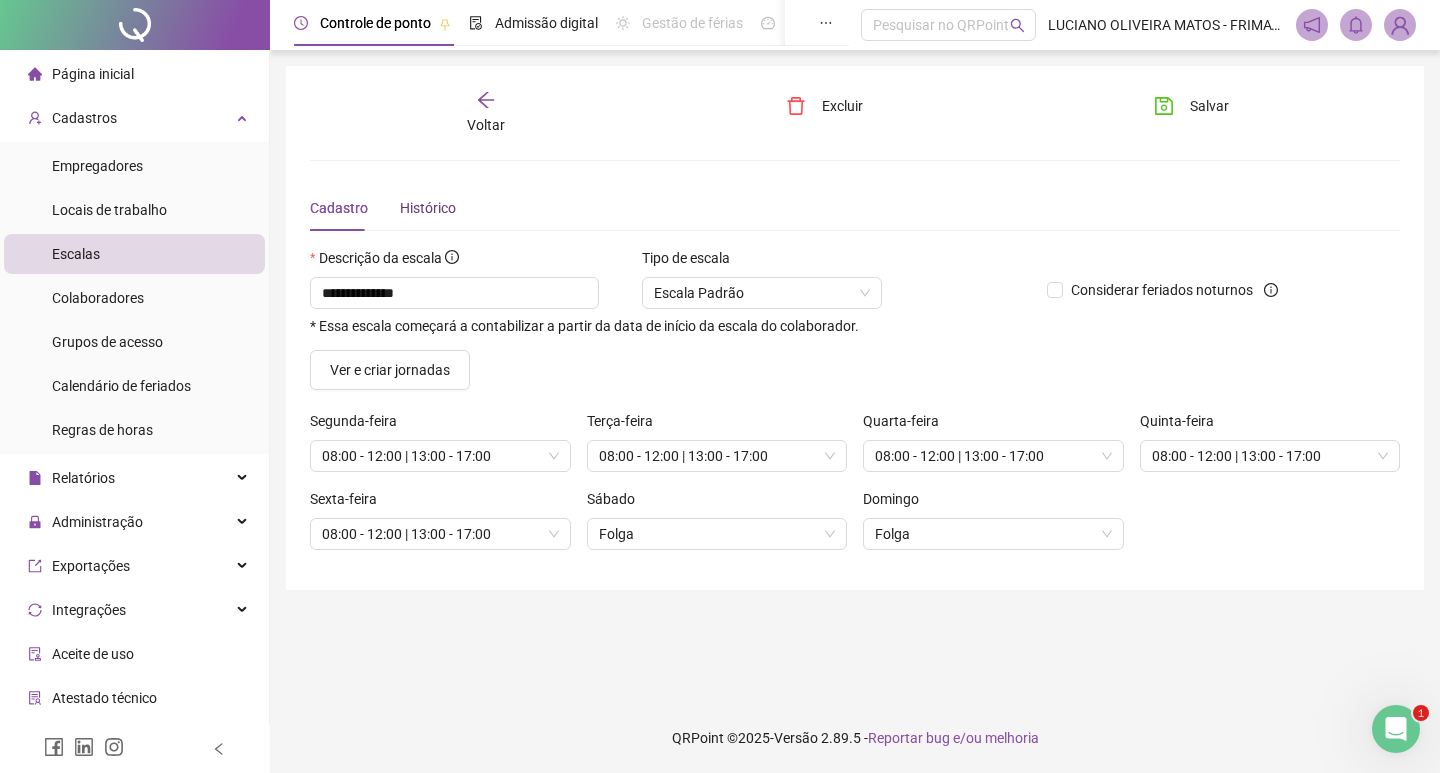 click on "Histórico" at bounding box center [428, 208] 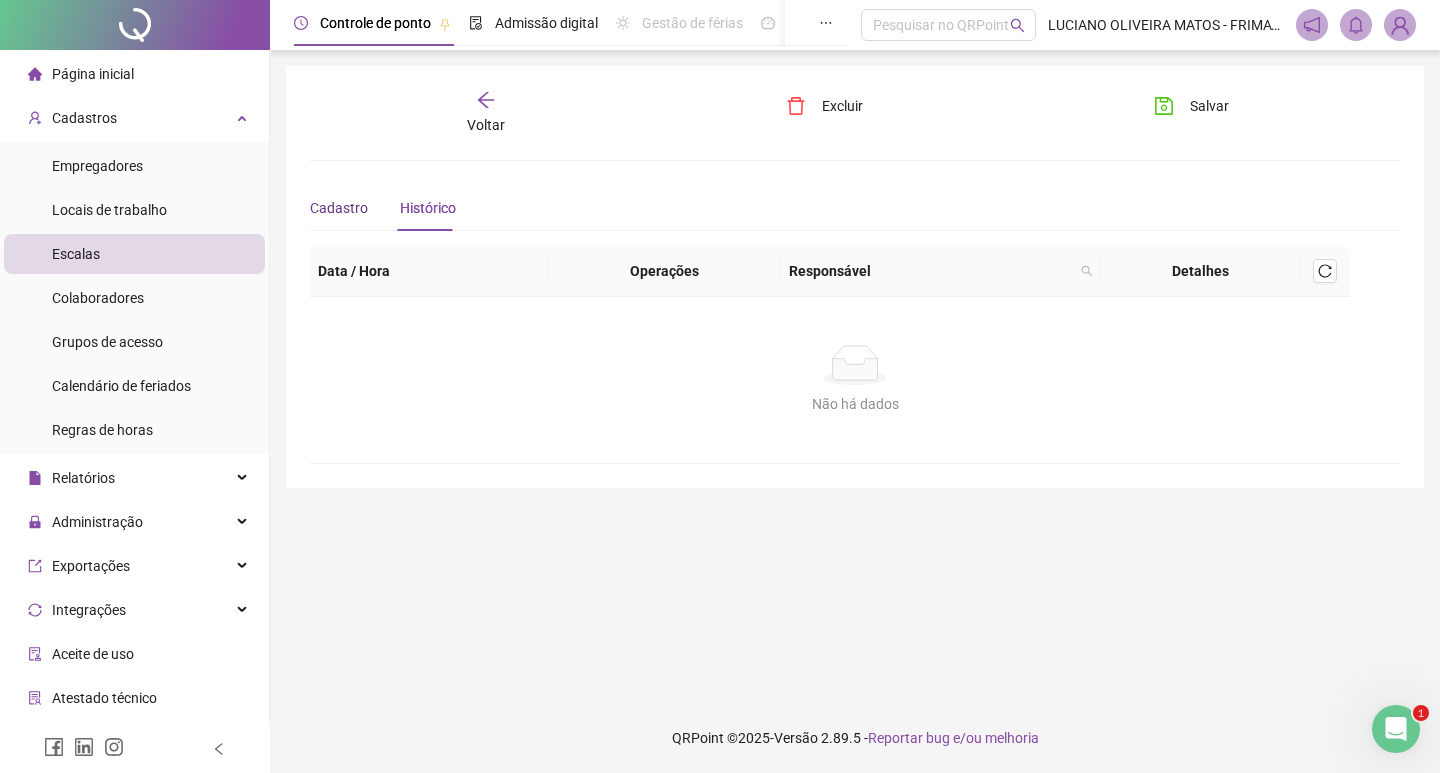 drag, startPoint x: 343, startPoint y: 208, endPoint x: 353, endPoint y: 198, distance: 14.142136 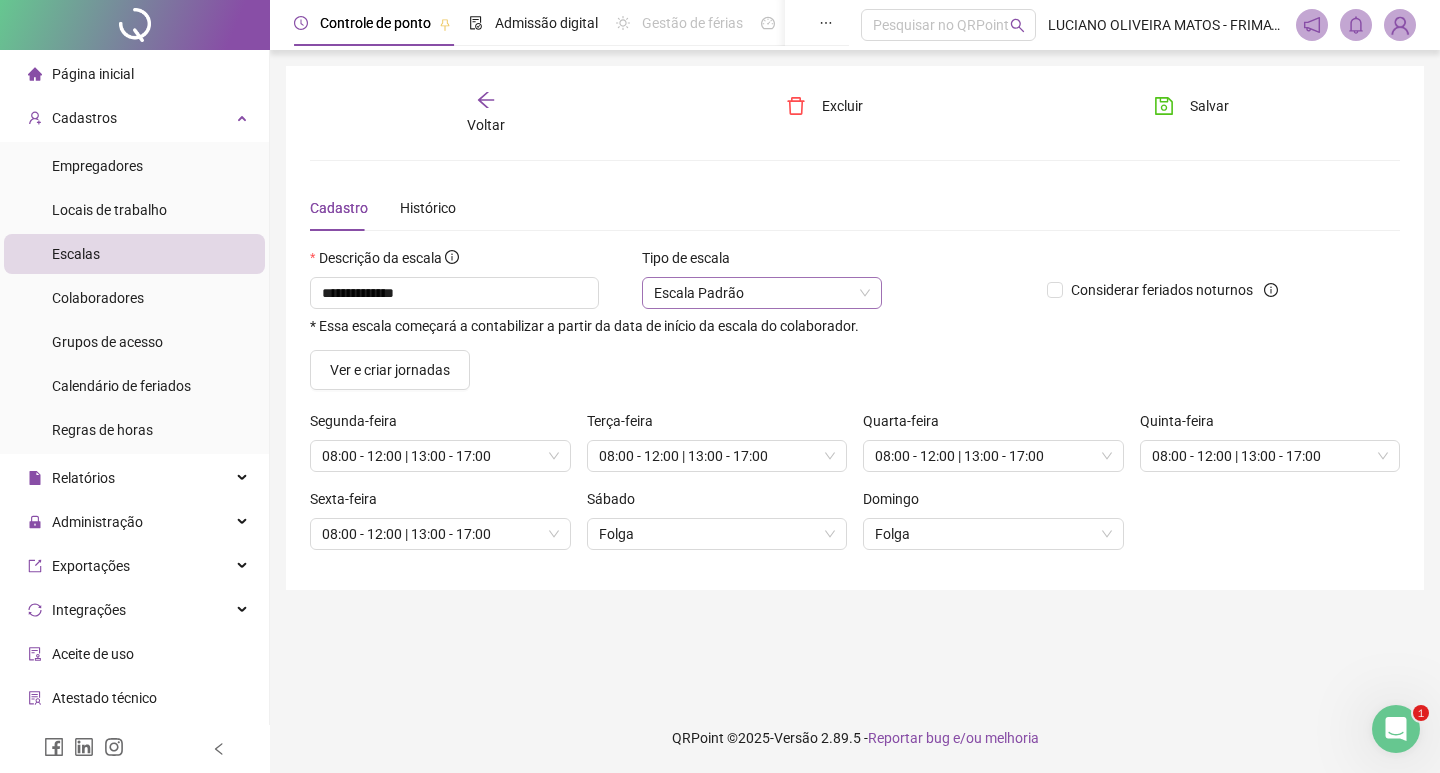 click on "Escala Padrão" at bounding box center [762, 293] 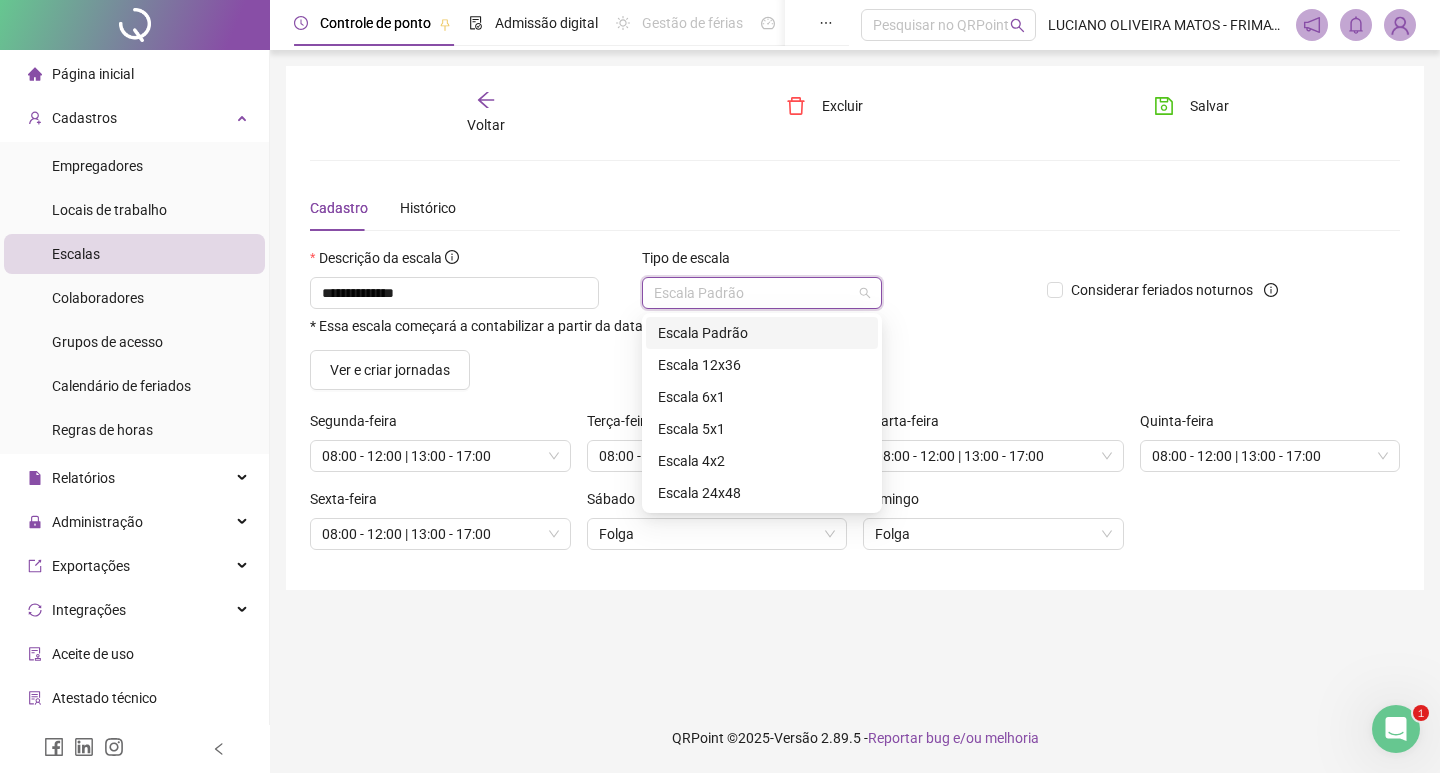 click on "Ver e criar jornadas" at bounding box center [855, 370] 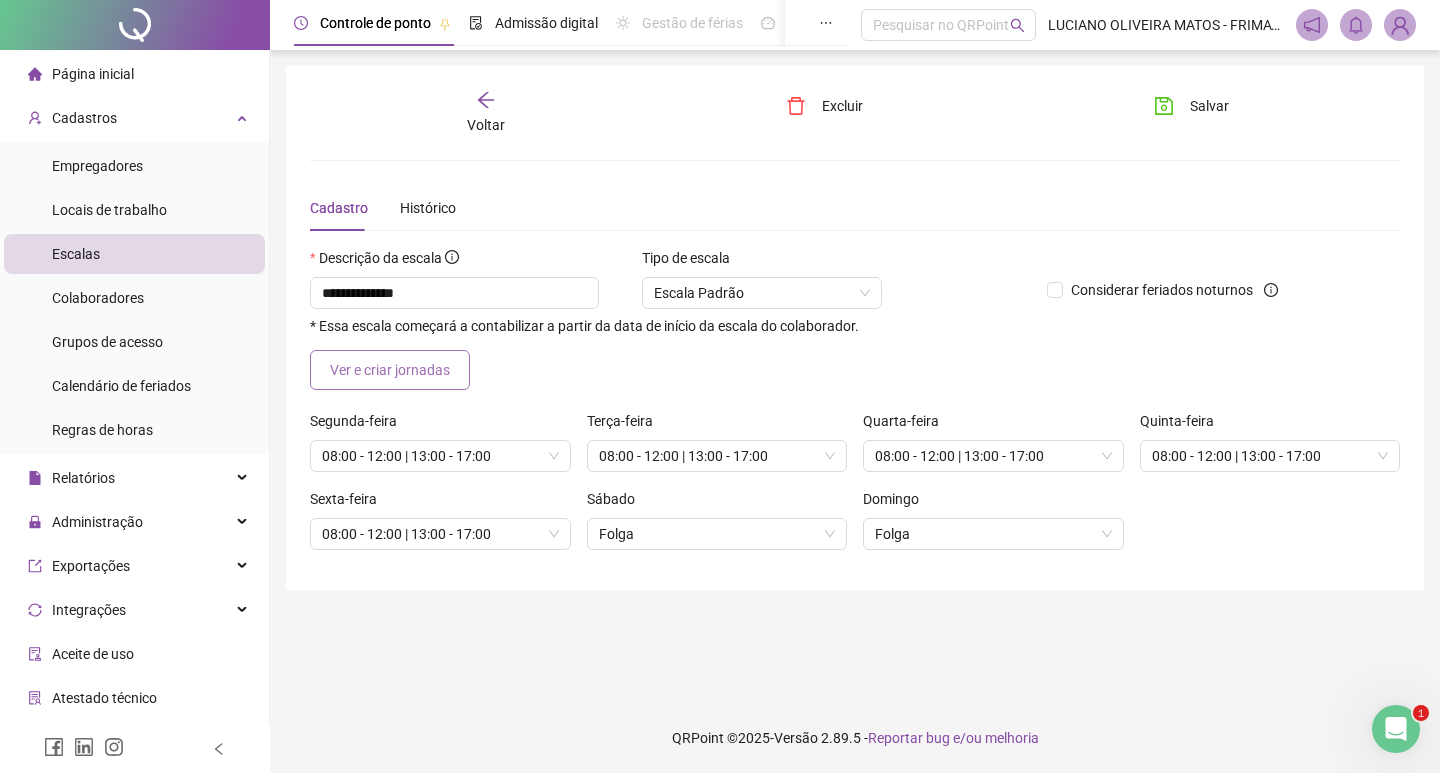 click on "Ver e criar jornadas" at bounding box center (390, 370) 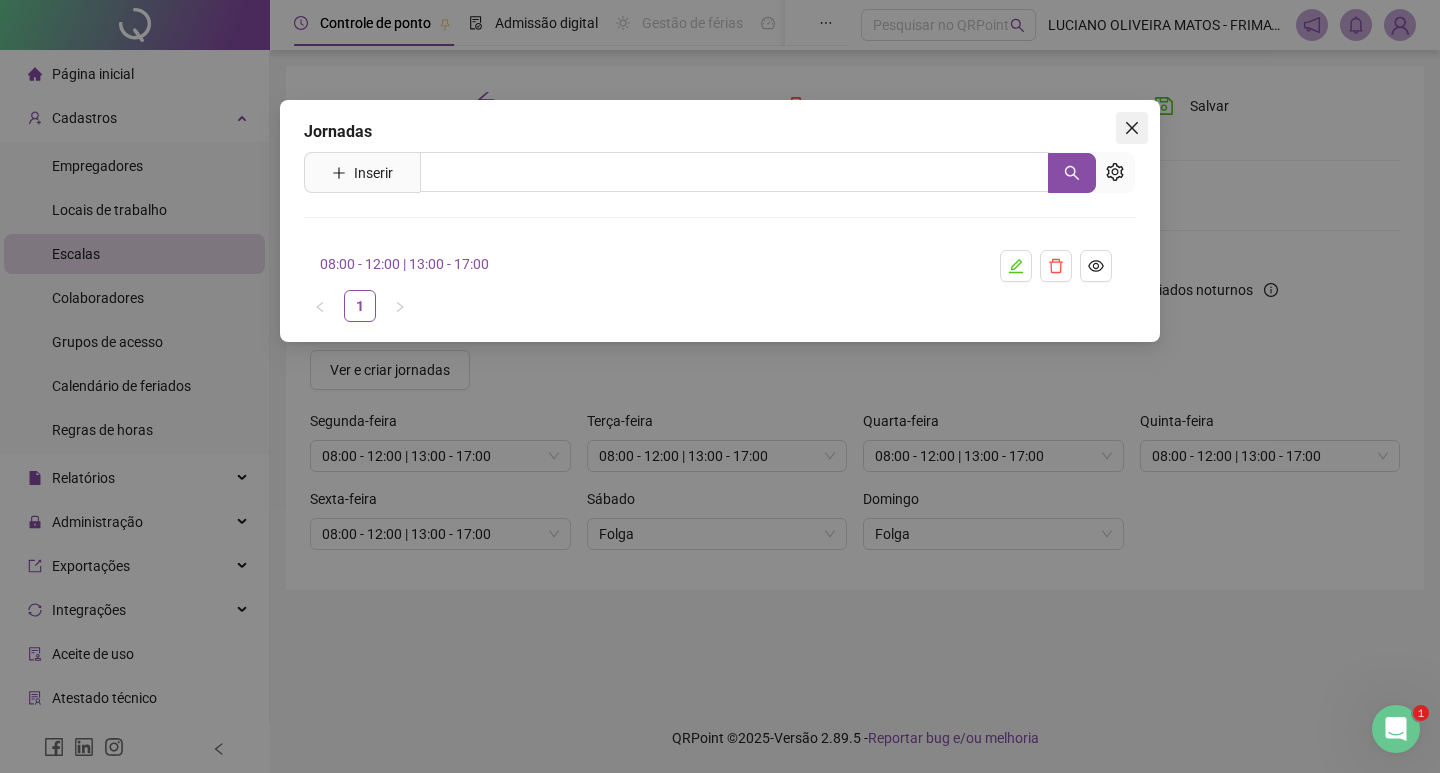 click 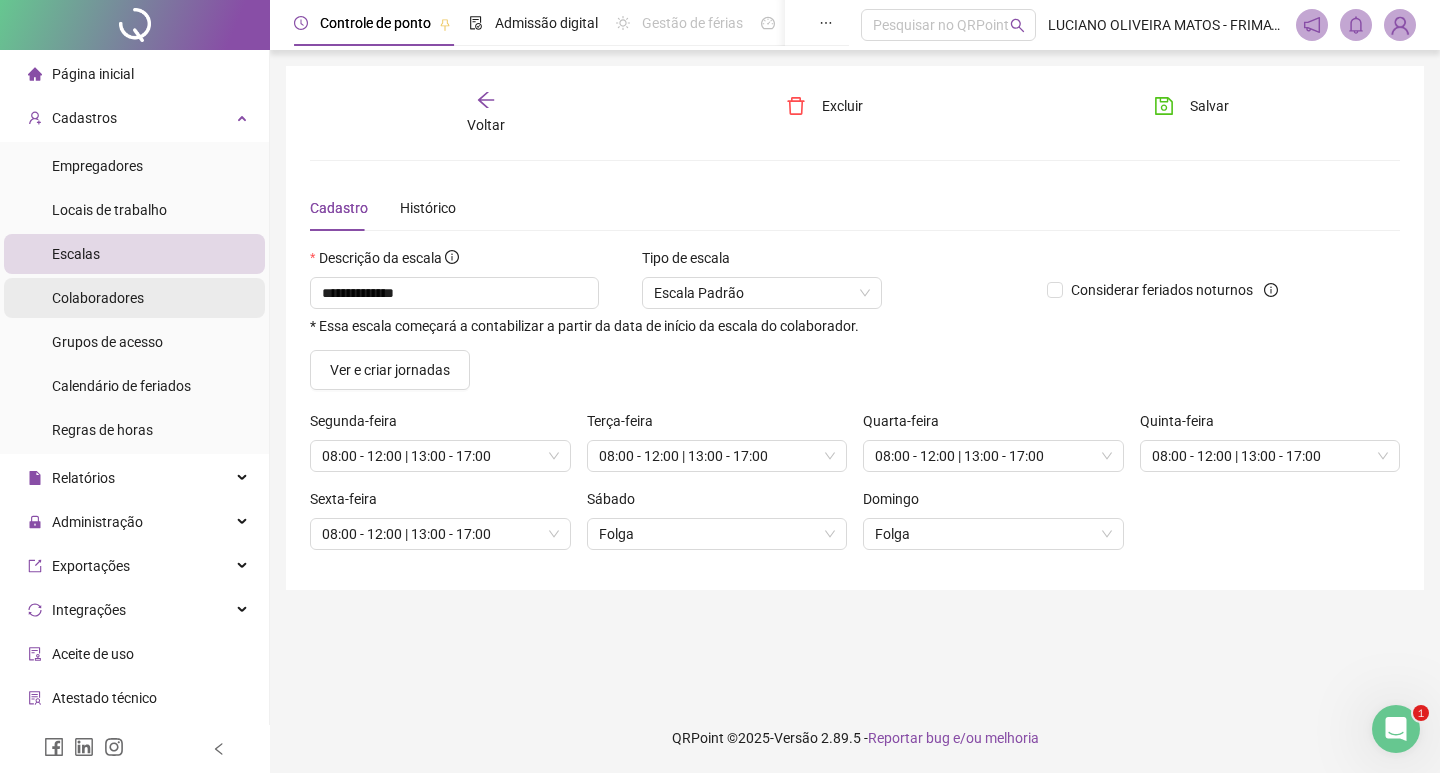 click on "Colaboradores" at bounding box center [98, 298] 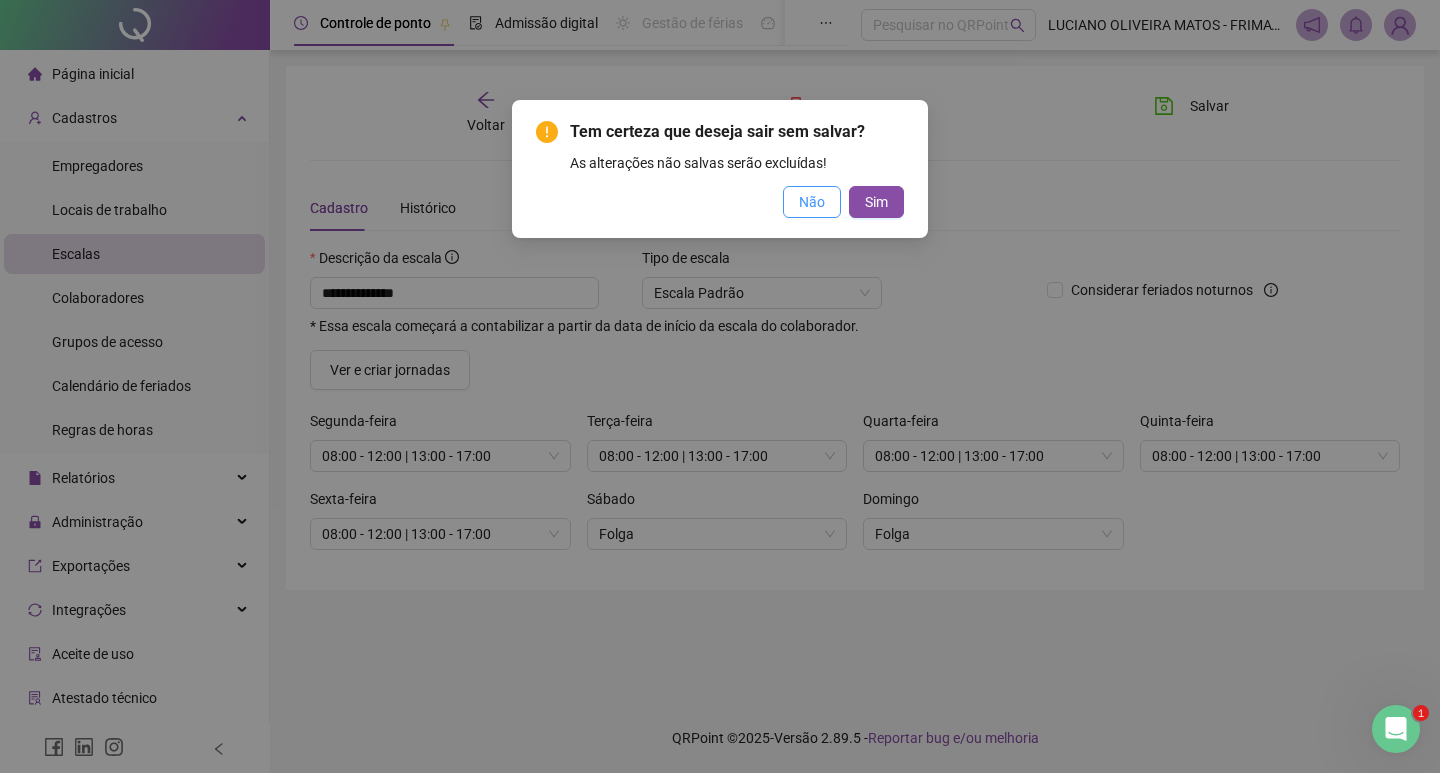 click on "Não" at bounding box center (812, 202) 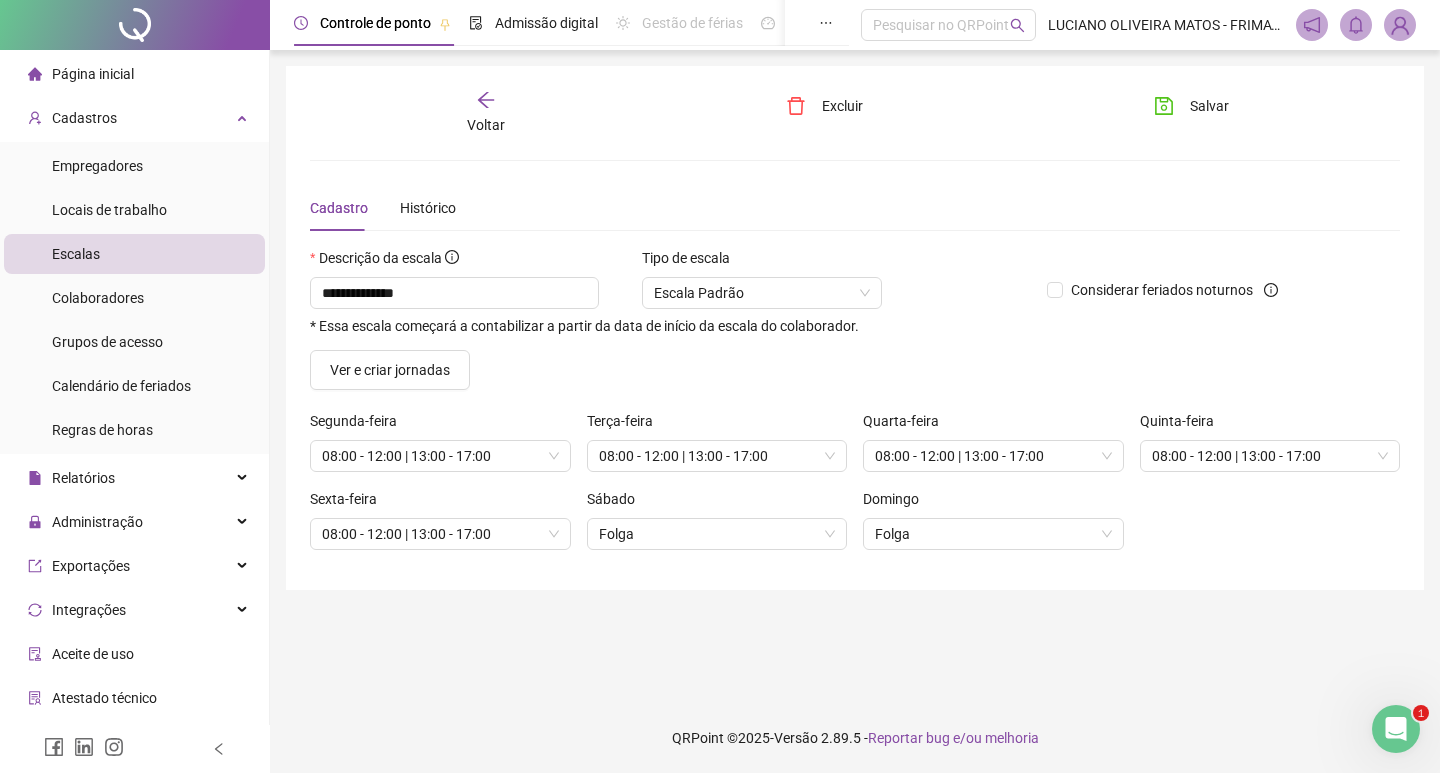 click on "Cadastro" at bounding box center [339, 208] 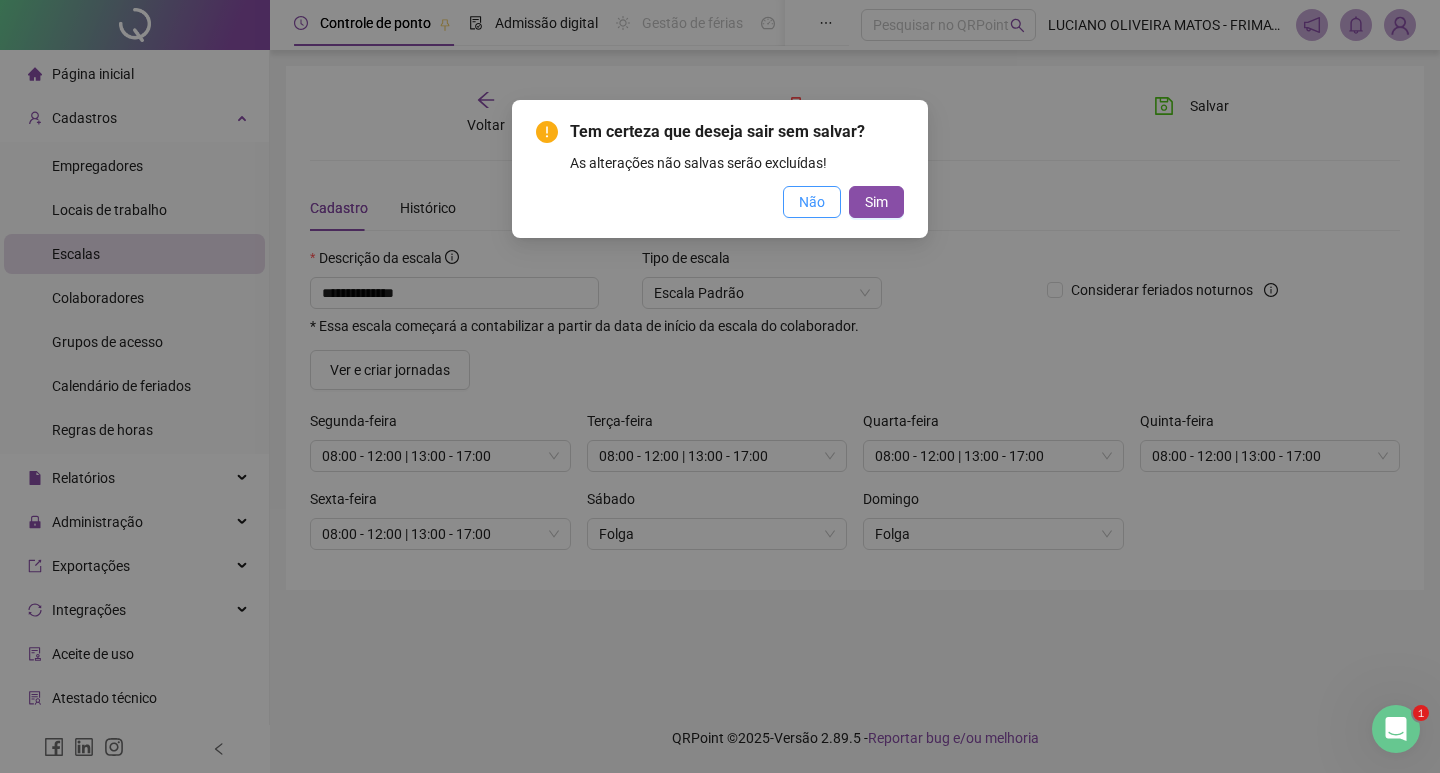 click on "Não" at bounding box center (812, 202) 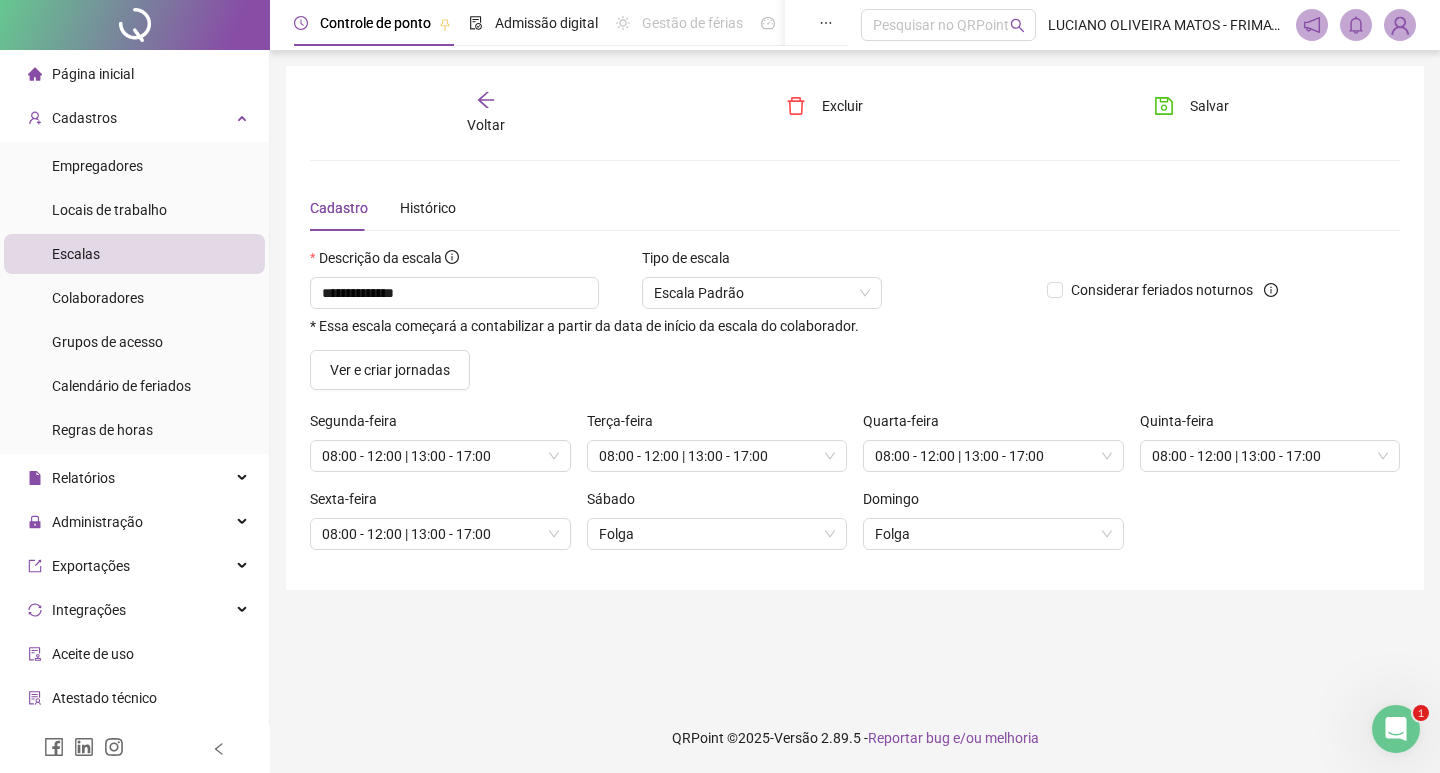 click on "Voltar" at bounding box center (486, 113) 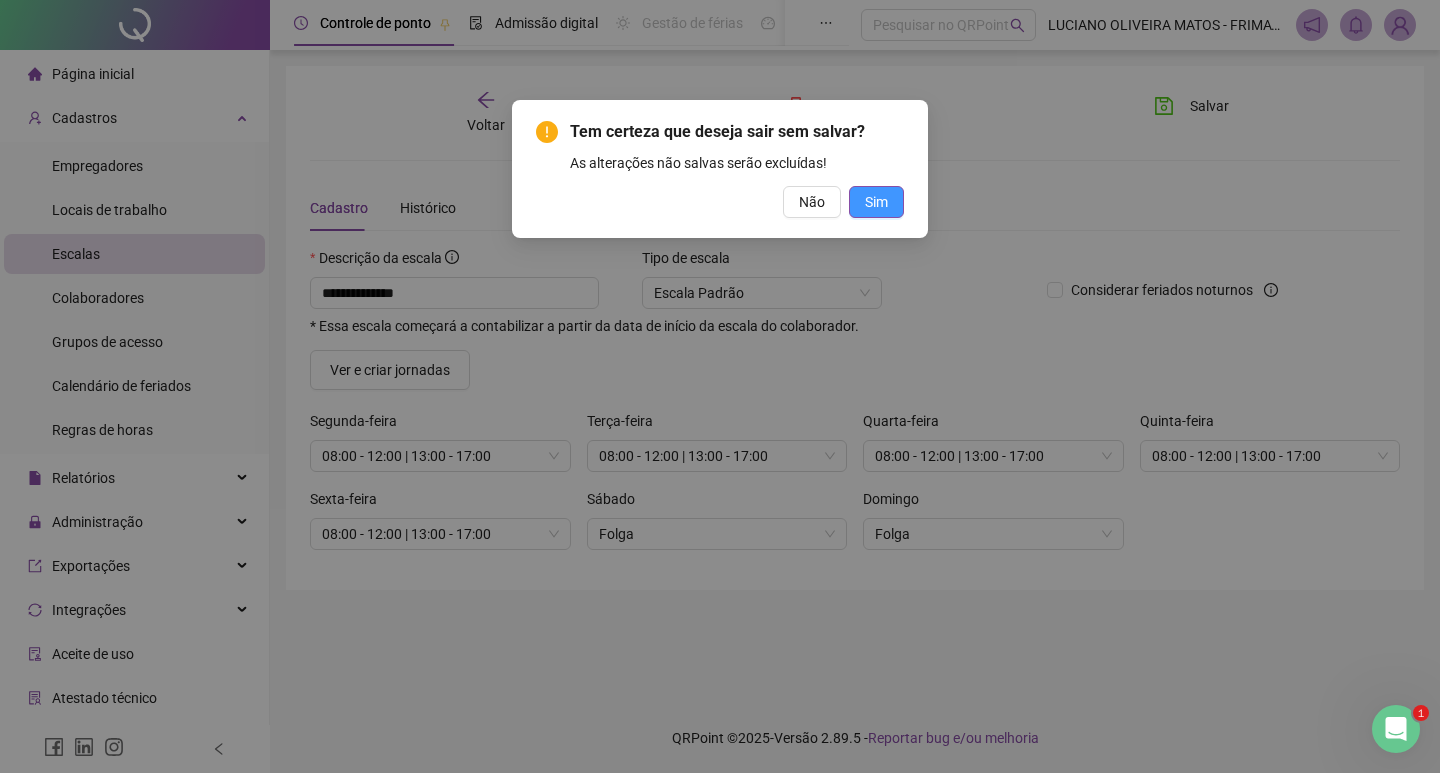 click on "Sim" at bounding box center (876, 202) 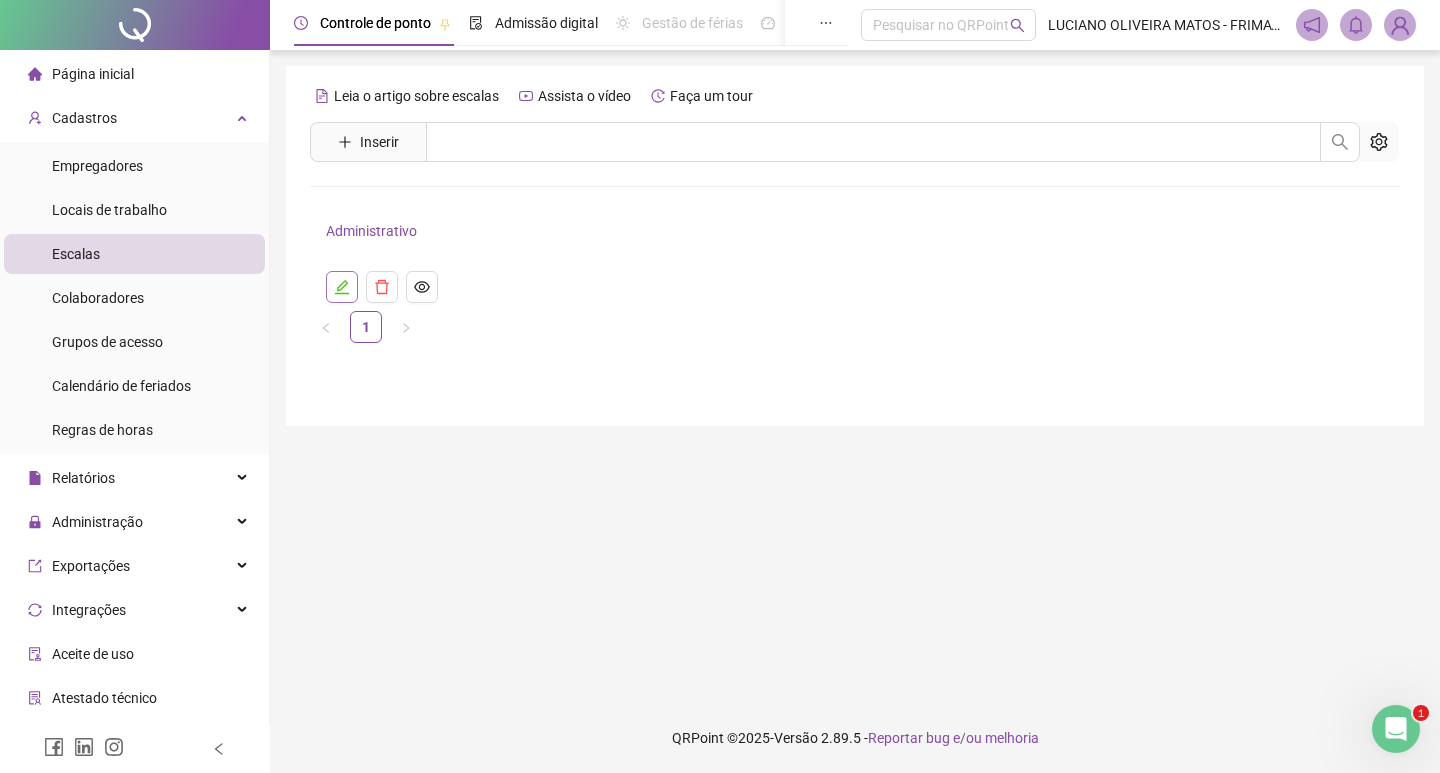 click 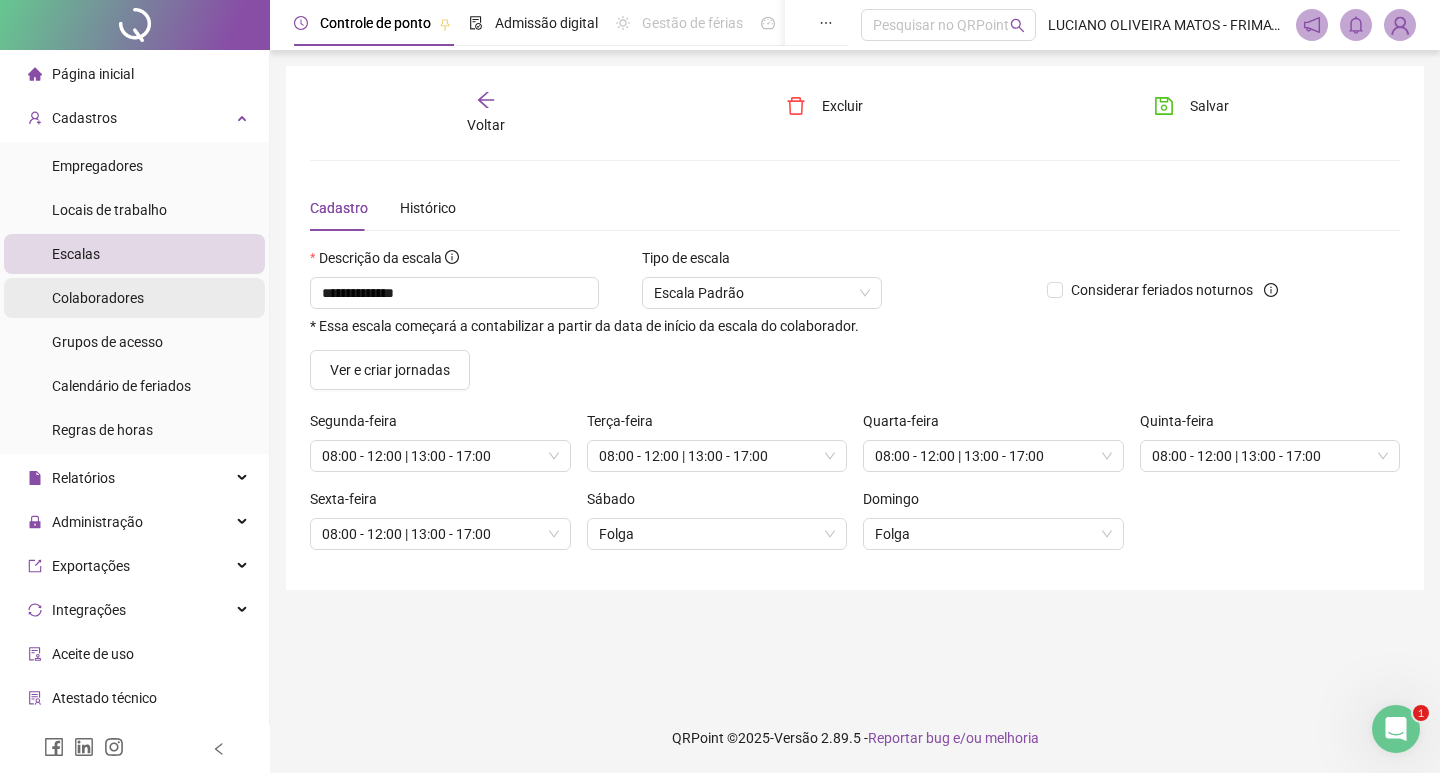 click on "Colaboradores" at bounding box center (98, 298) 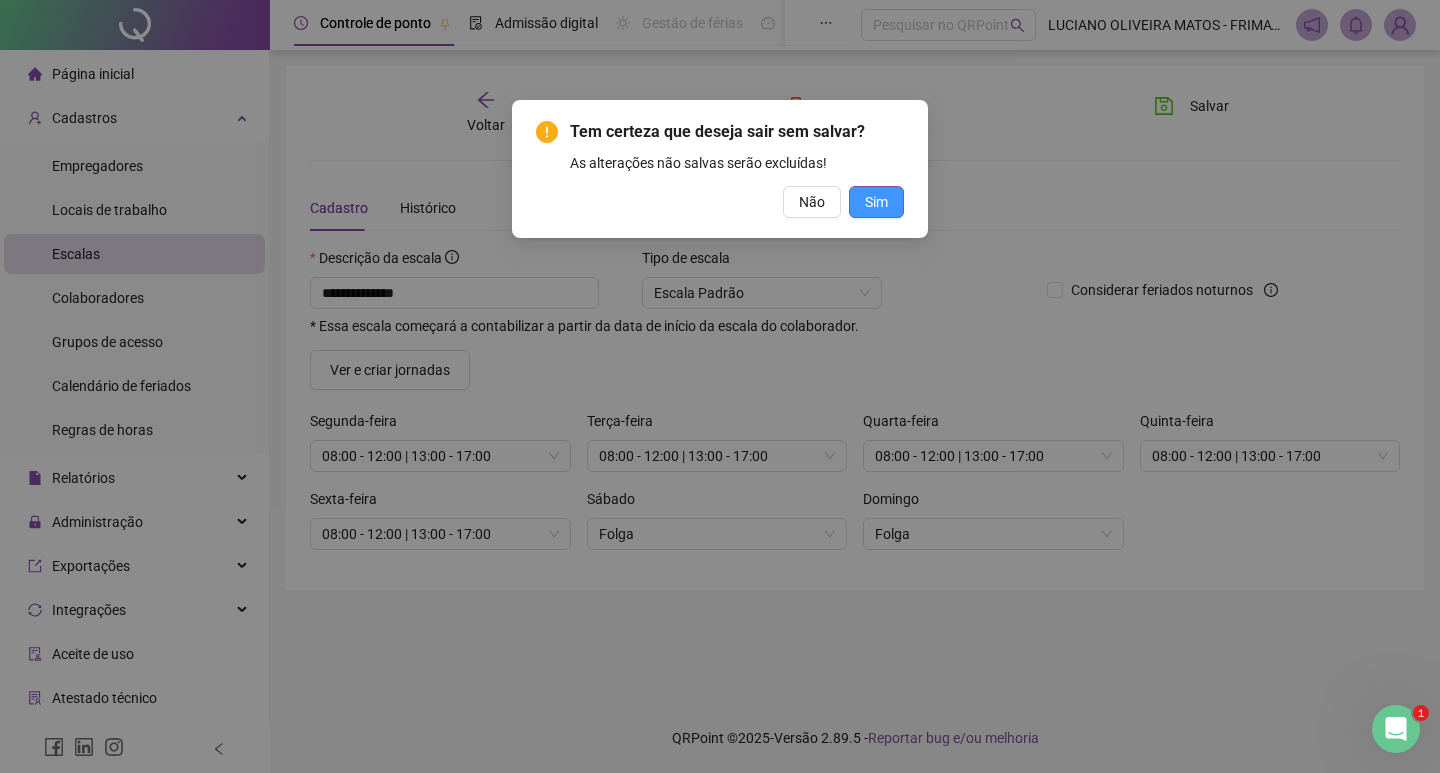 click on "Sim" at bounding box center (876, 202) 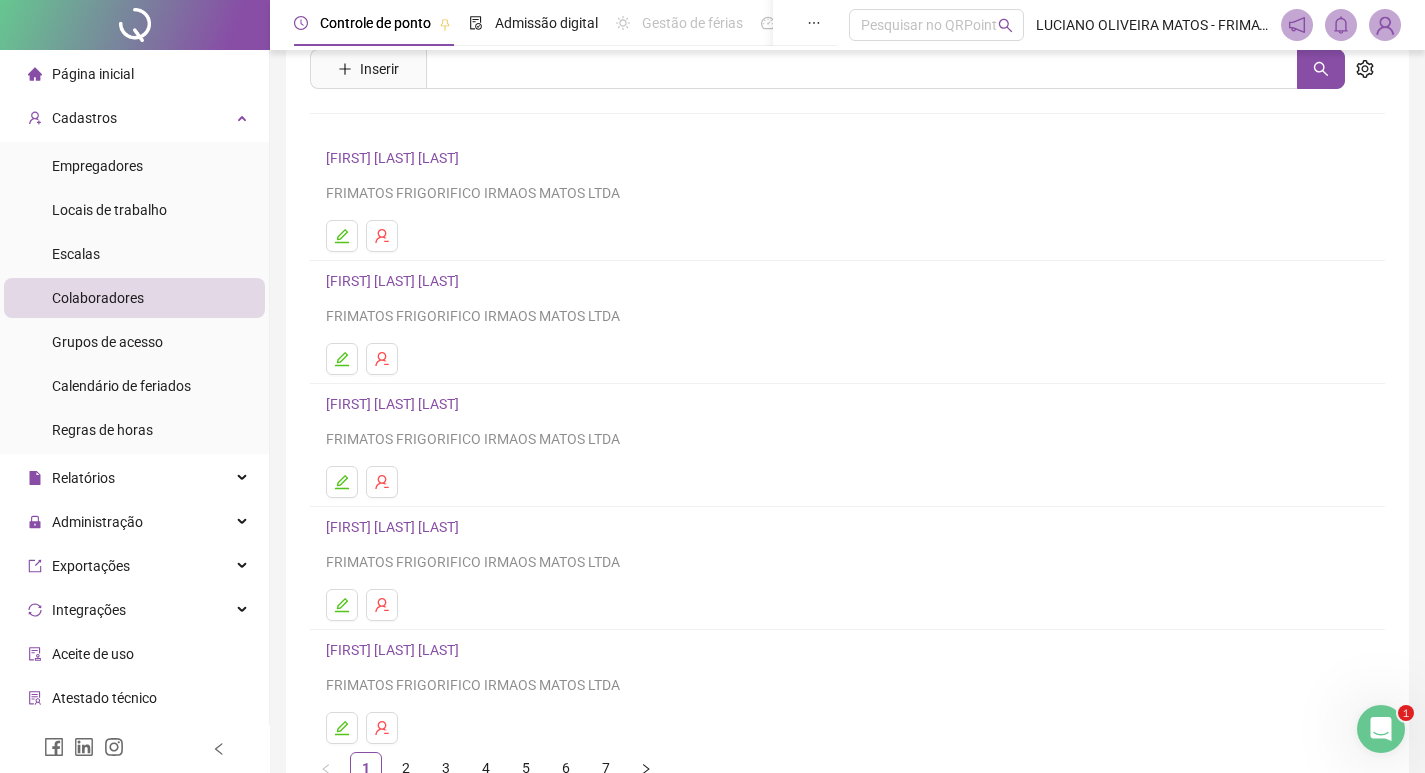 scroll, scrollTop: 0, scrollLeft: 0, axis: both 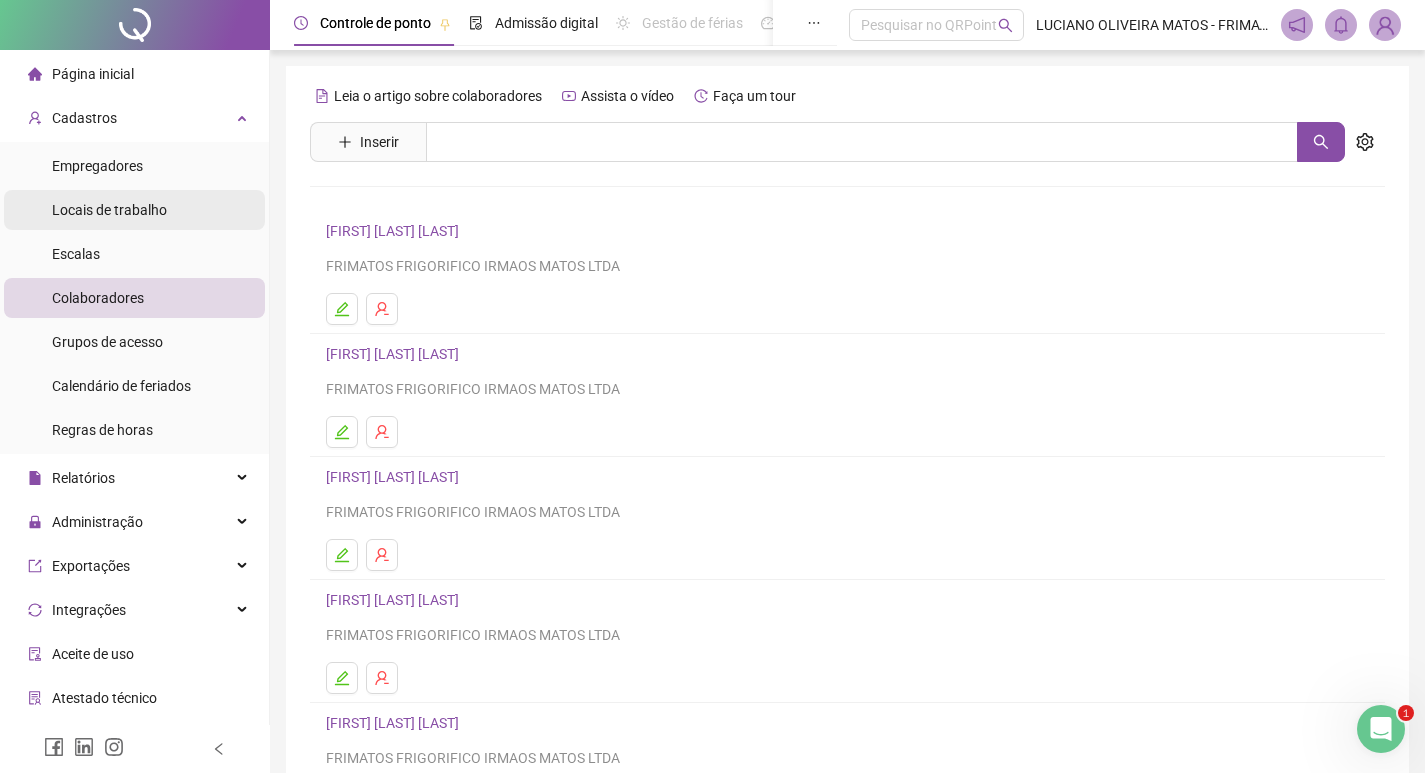 click on "Locais de trabalho" at bounding box center [109, 210] 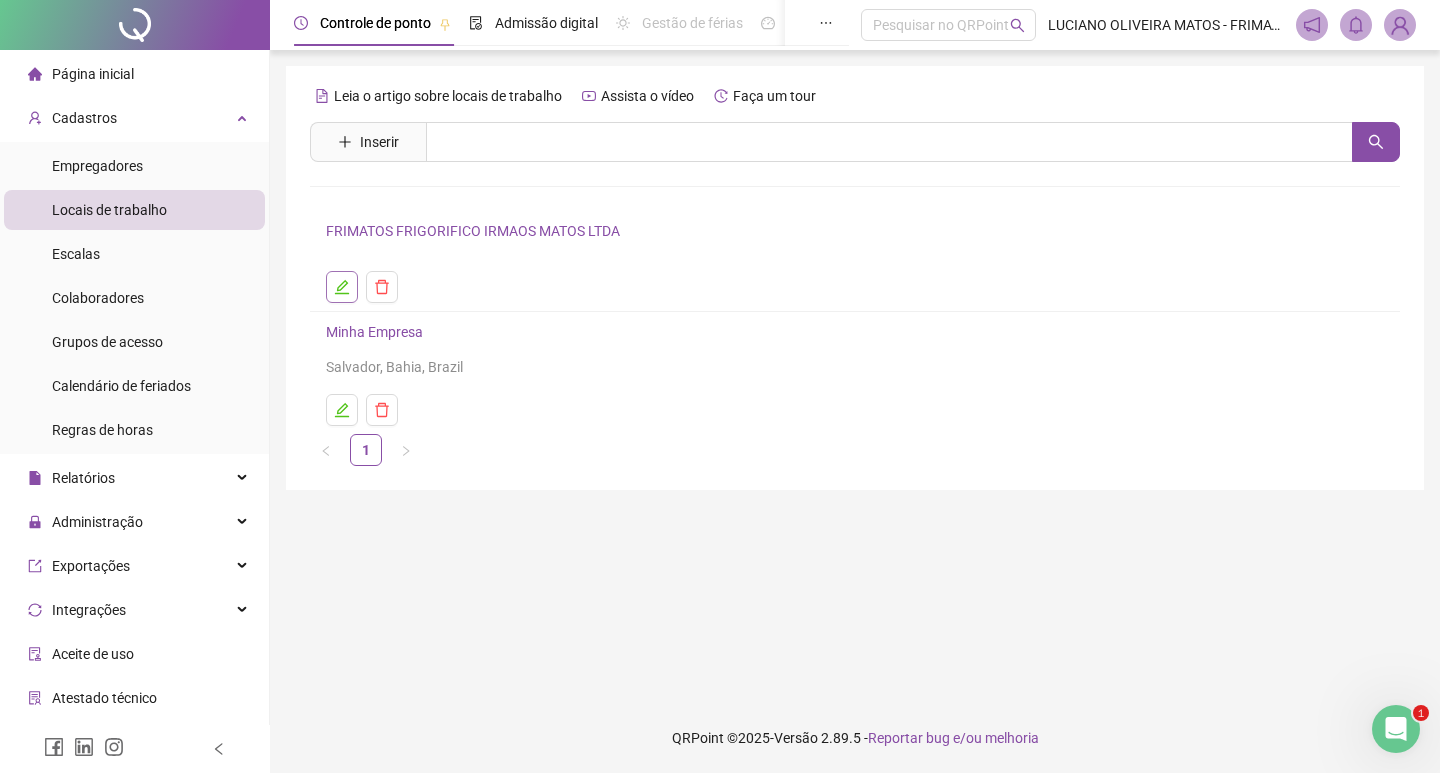 click 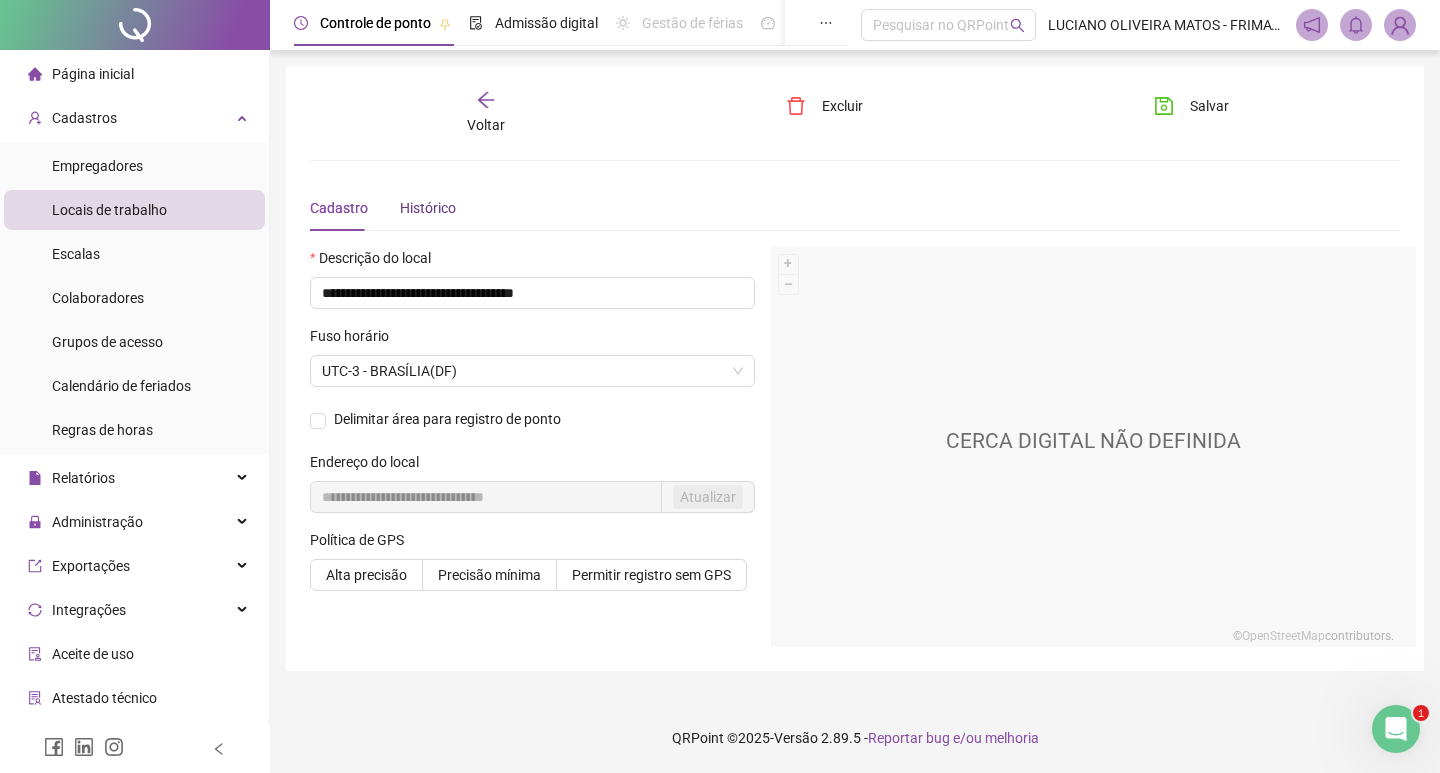 click on "Histórico" at bounding box center (428, 208) 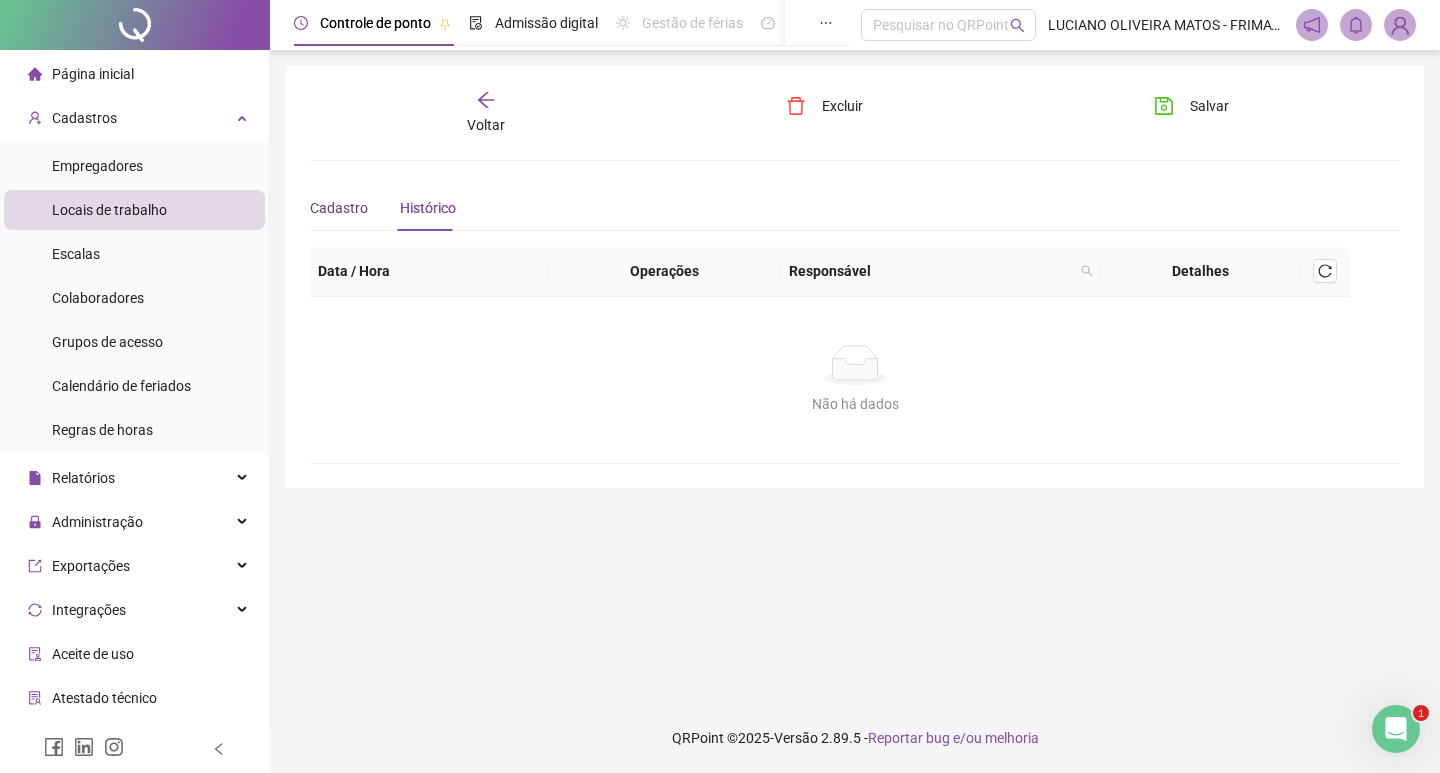 click on "Cadastro" at bounding box center (339, 208) 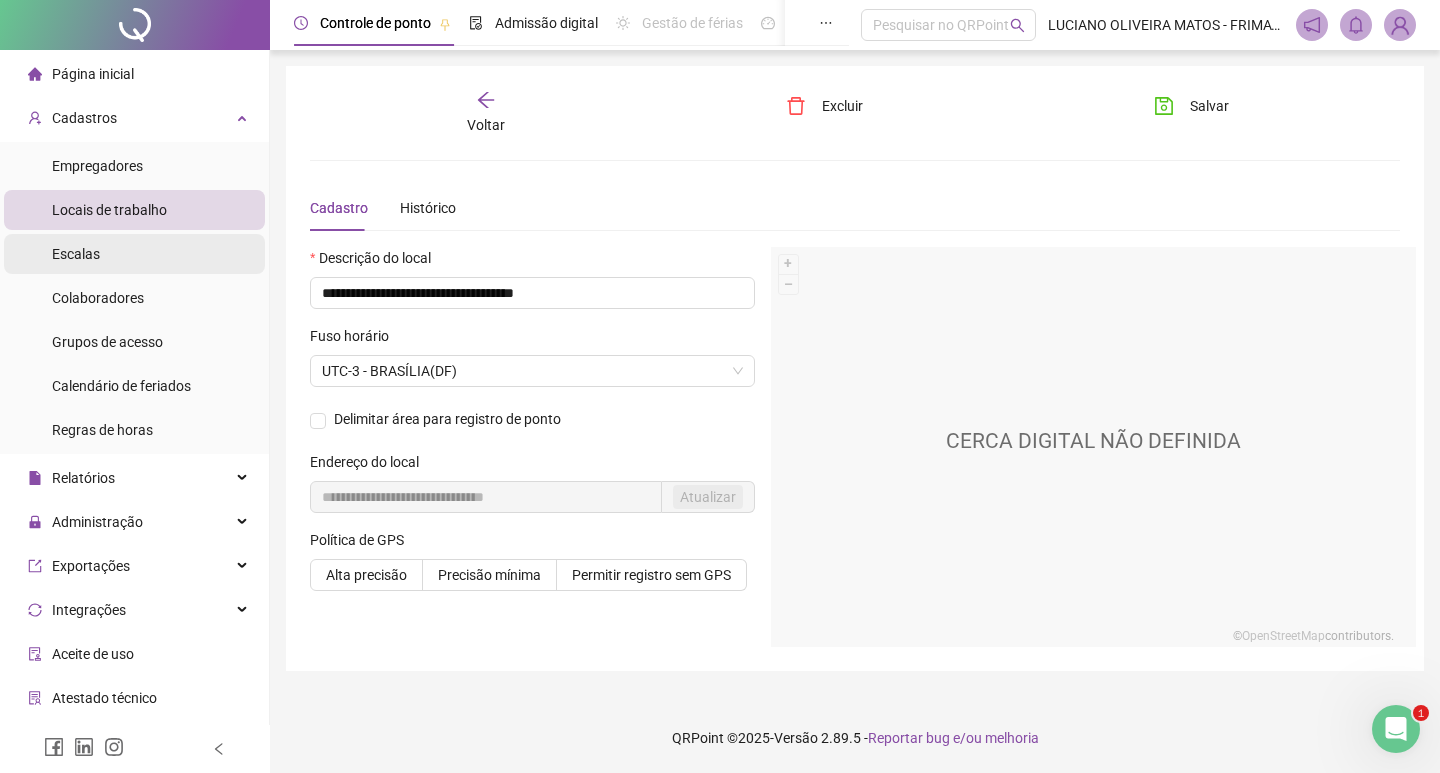 click on "Escalas" at bounding box center [76, 254] 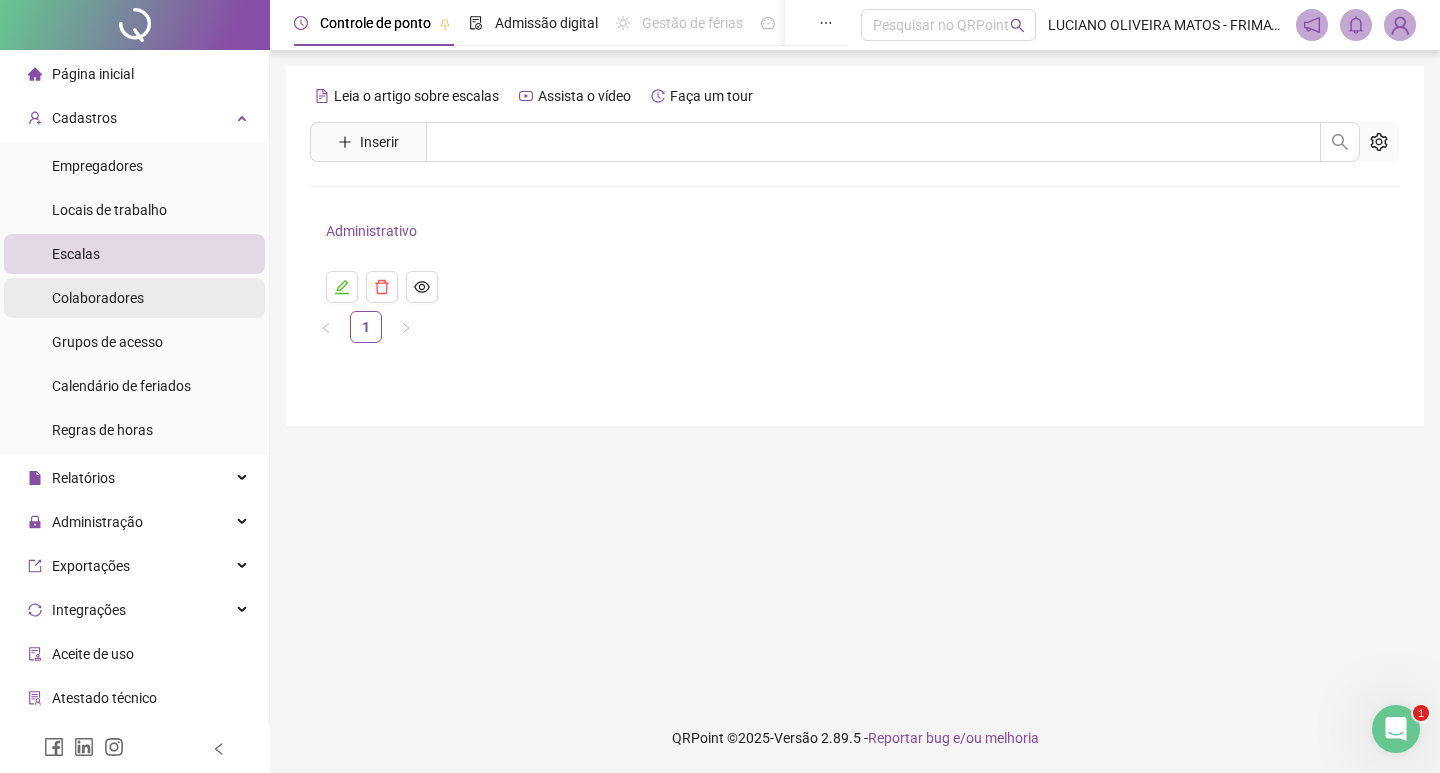 drag, startPoint x: 142, startPoint y: 301, endPoint x: 153, endPoint y: 293, distance: 13.601471 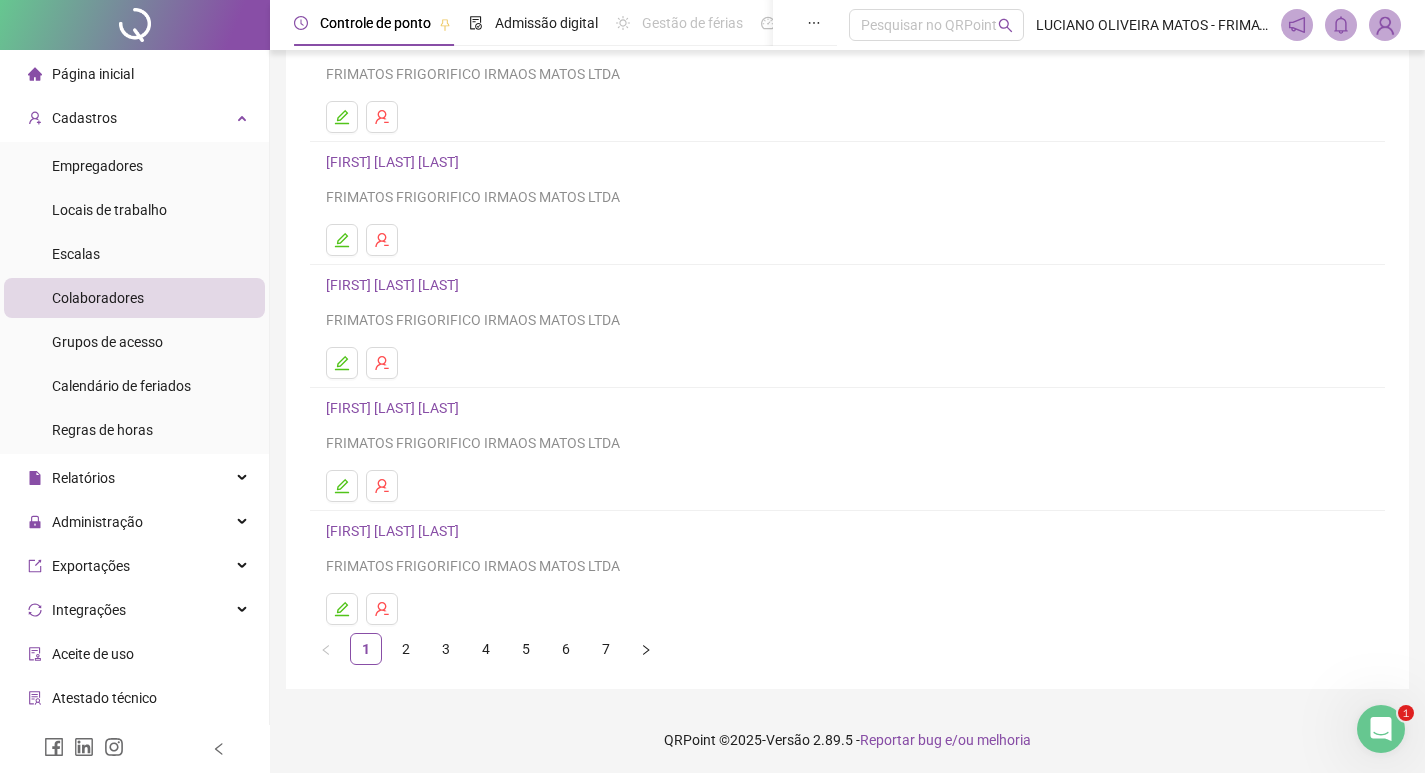 scroll, scrollTop: 194, scrollLeft: 0, axis: vertical 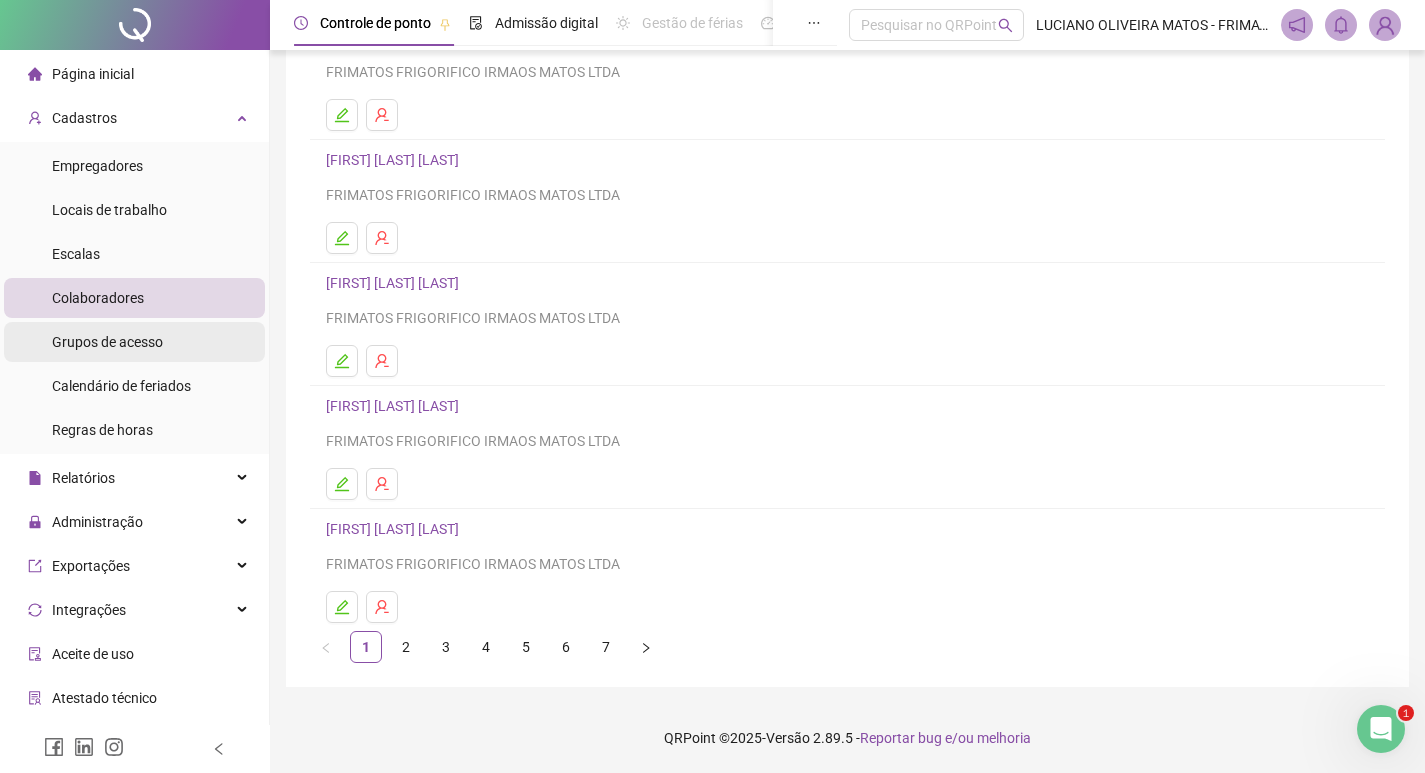 click on "Grupos de acesso" at bounding box center [107, 342] 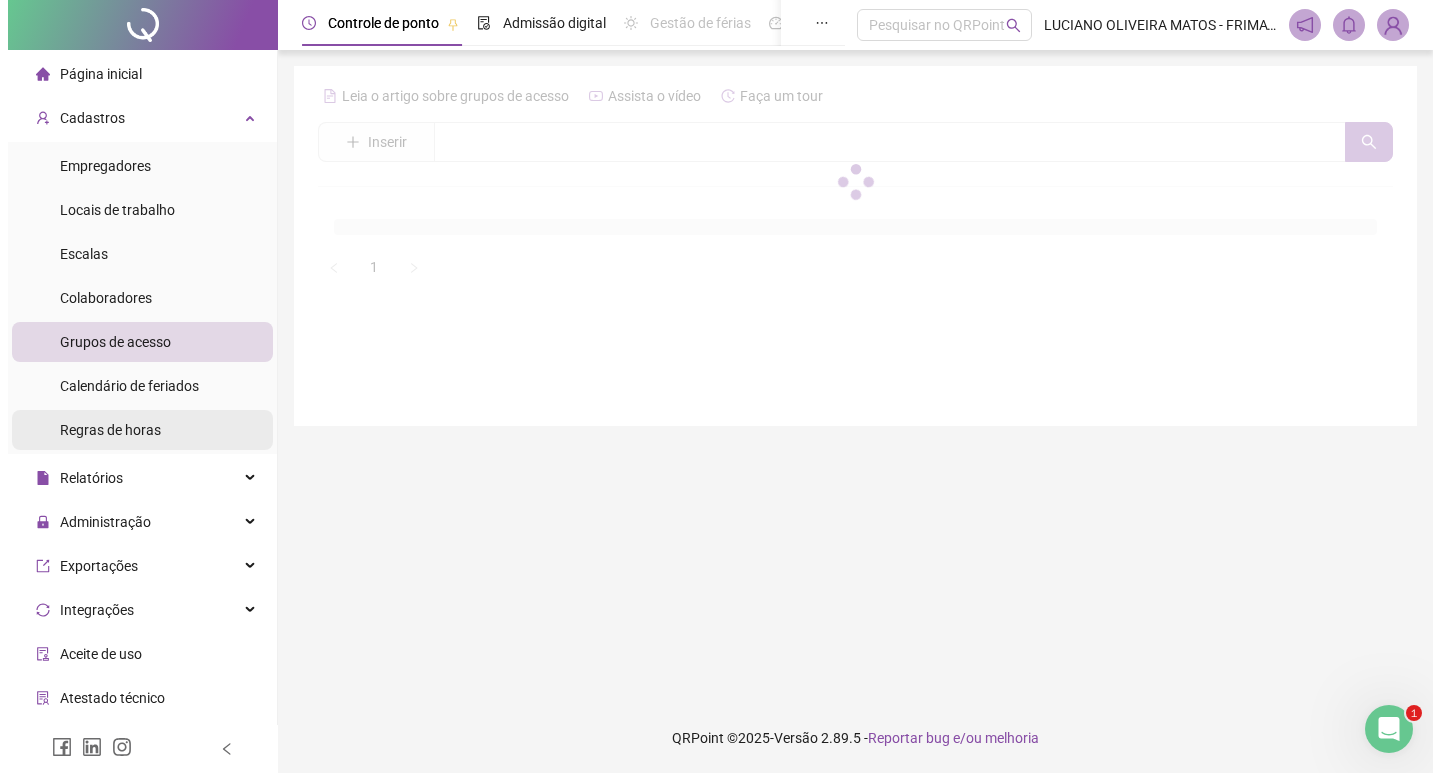 scroll, scrollTop: 0, scrollLeft: 0, axis: both 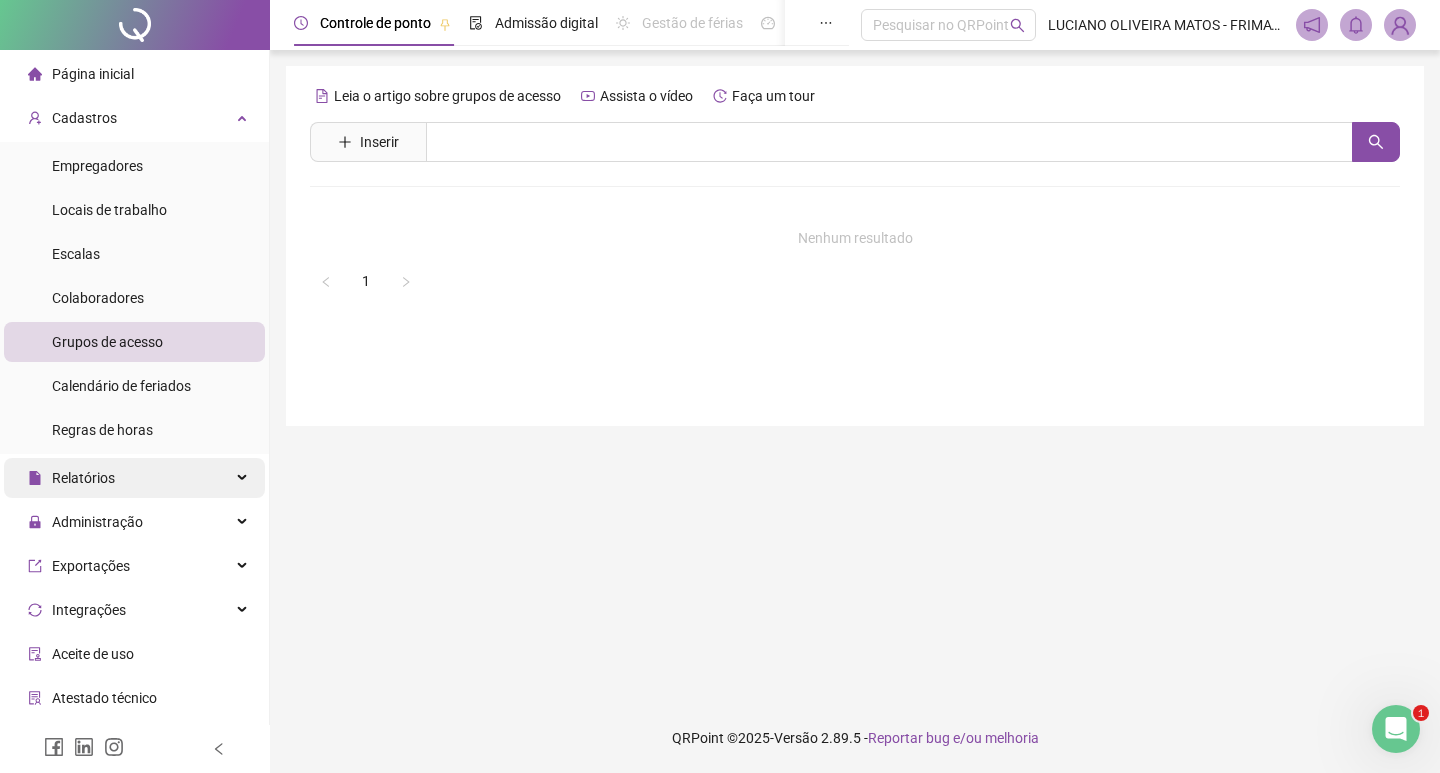 click on "Relatórios" at bounding box center [71, 478] 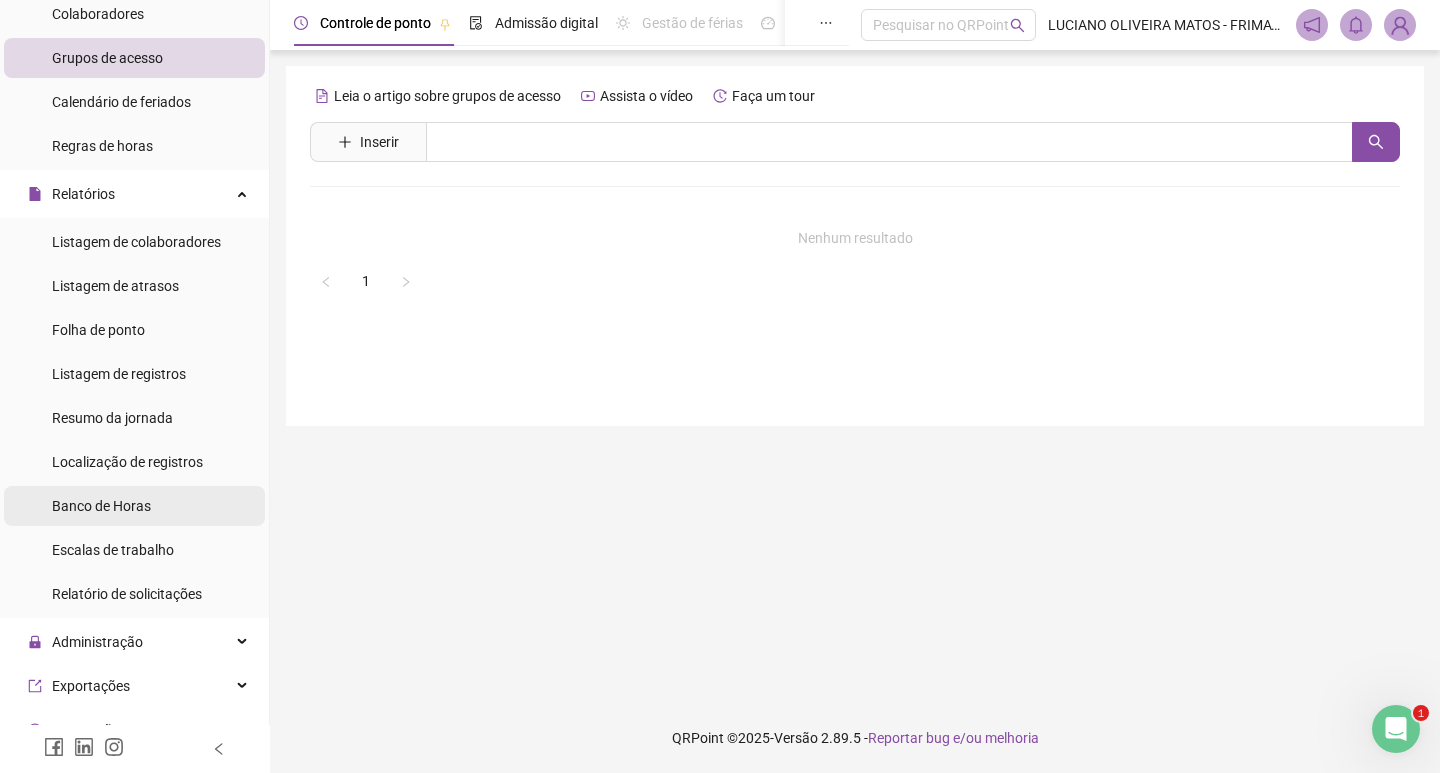 scroll, scrollTop: 300, scrollLeft: 0, axis: vertical 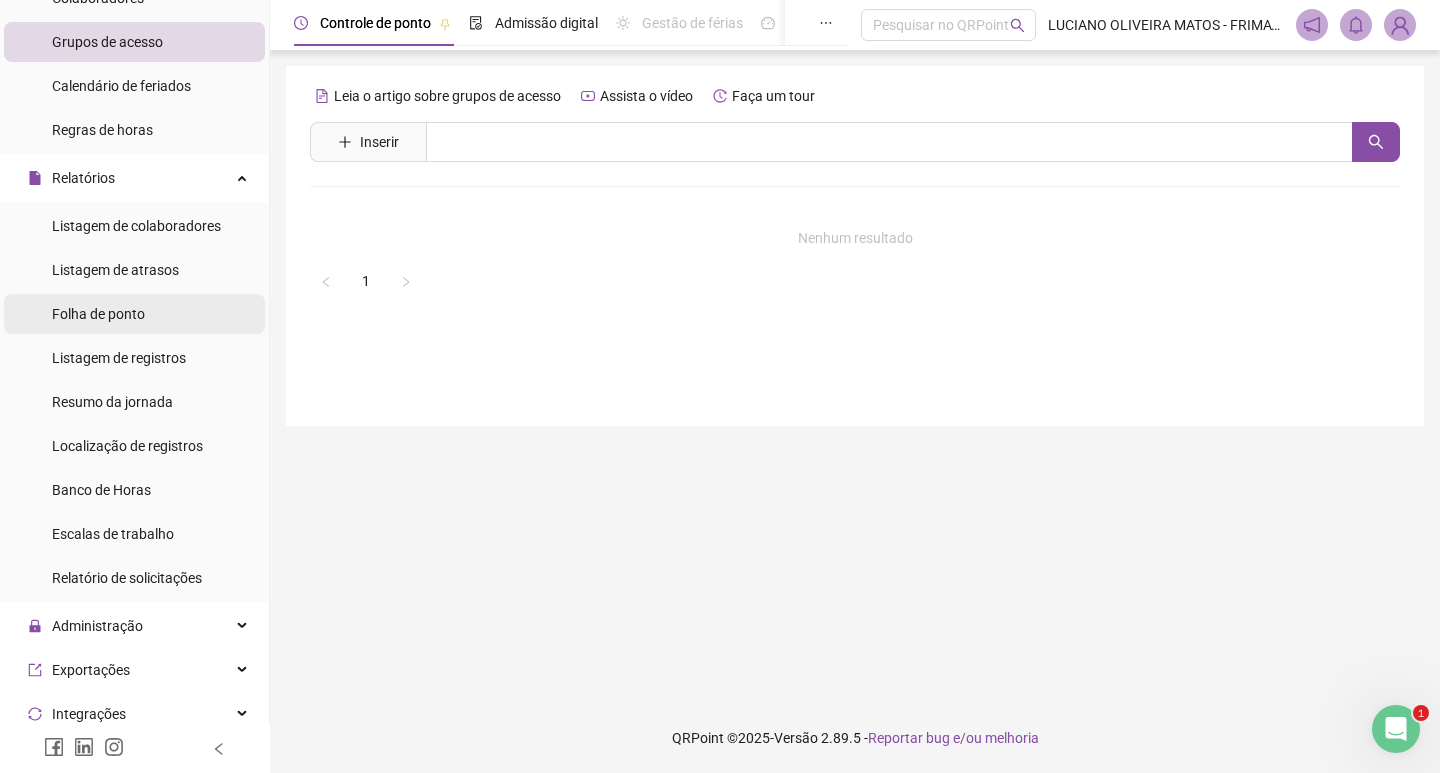 click on "Folha de ponto" at bounding box center (134, 314) 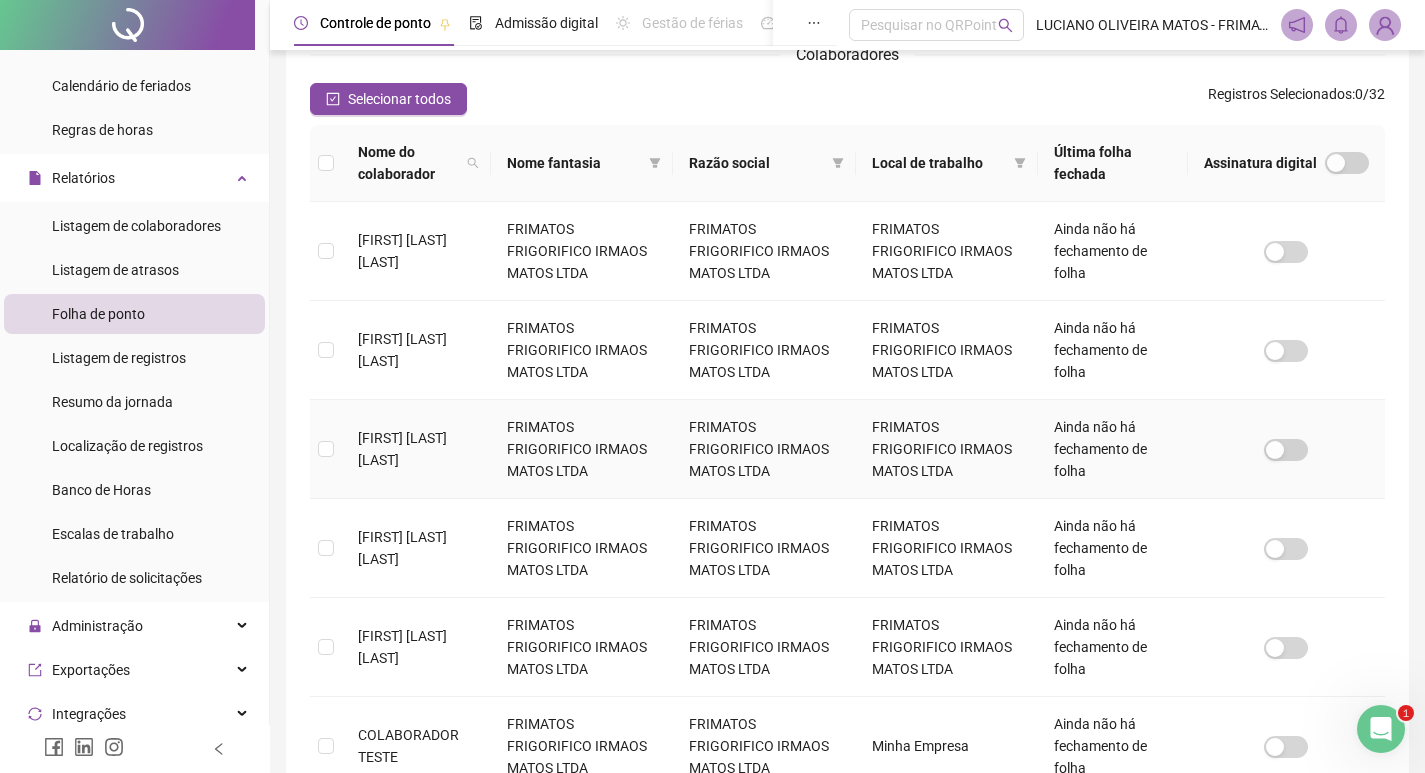 scroll, scrollTop: 239, scrollLeft: 0, axis: vertical 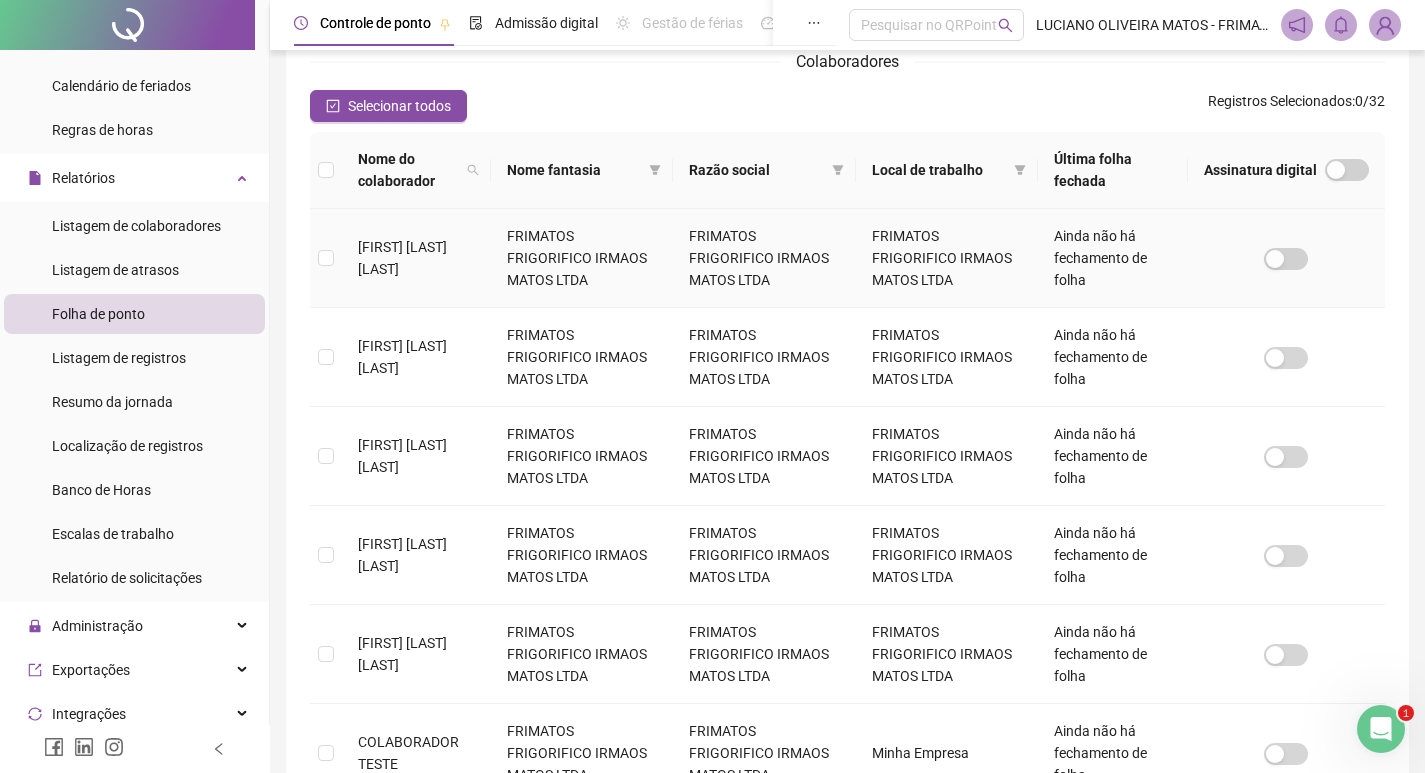 click at bounding box center [326, 258] 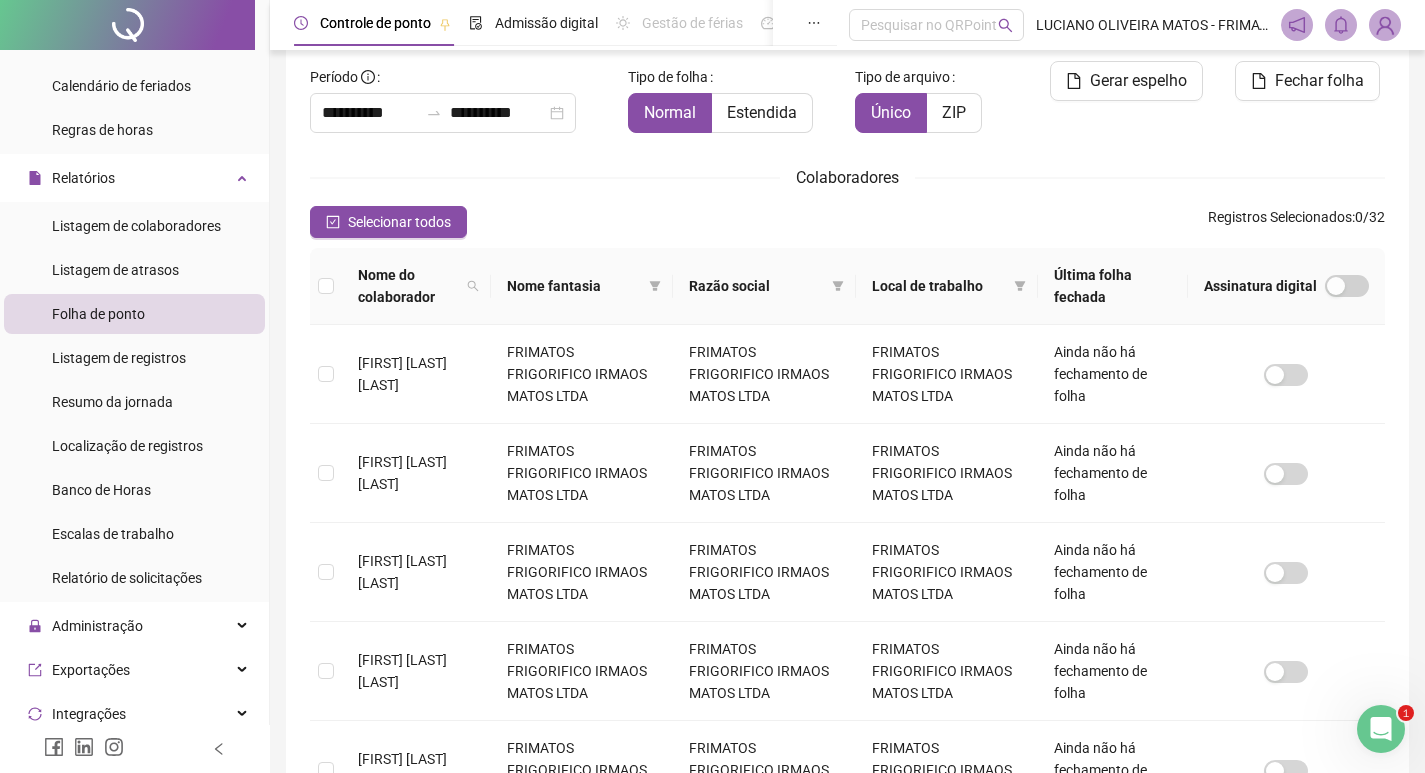 scroll, scrollTop: 23, scrollLeft: 0, axis: vertical 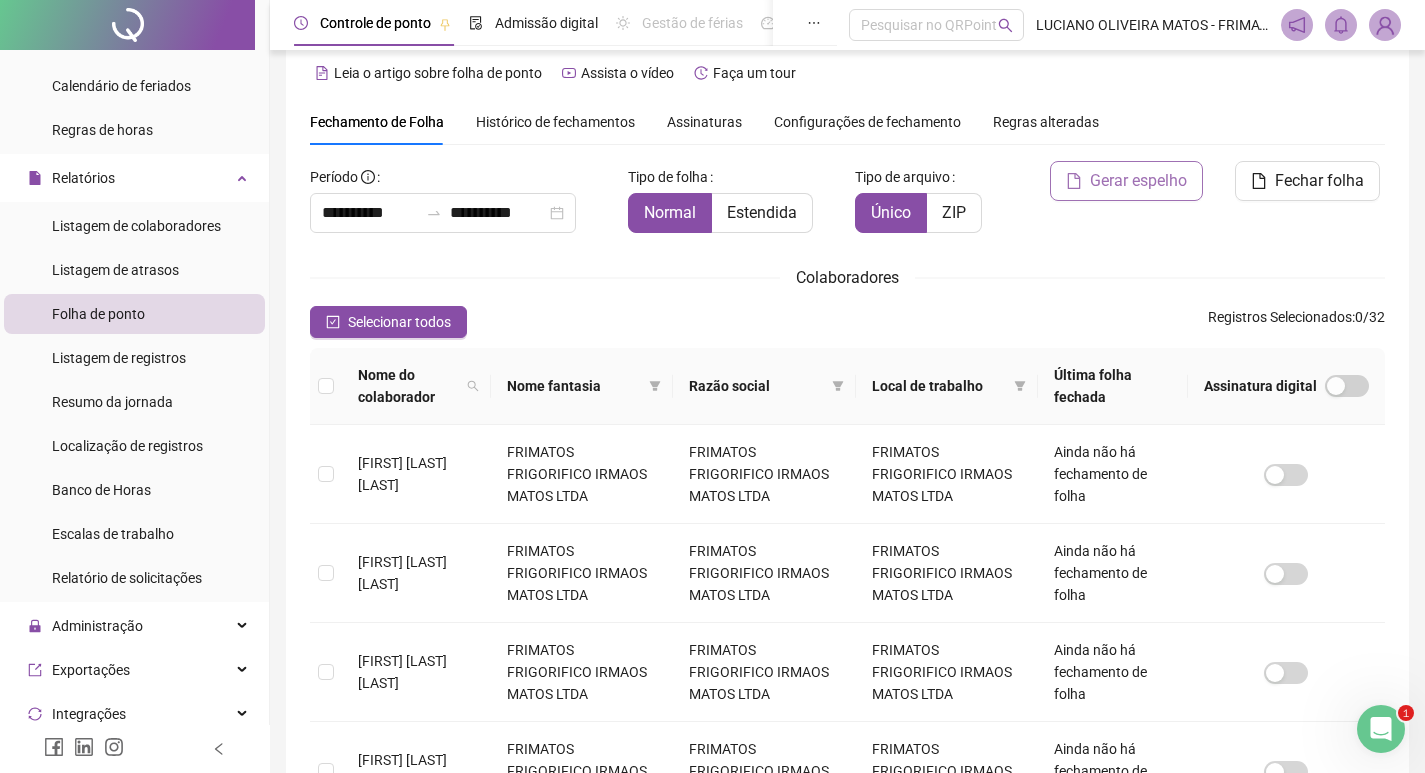 click on "Gerar espelho" at bounding box center [1126, 181] 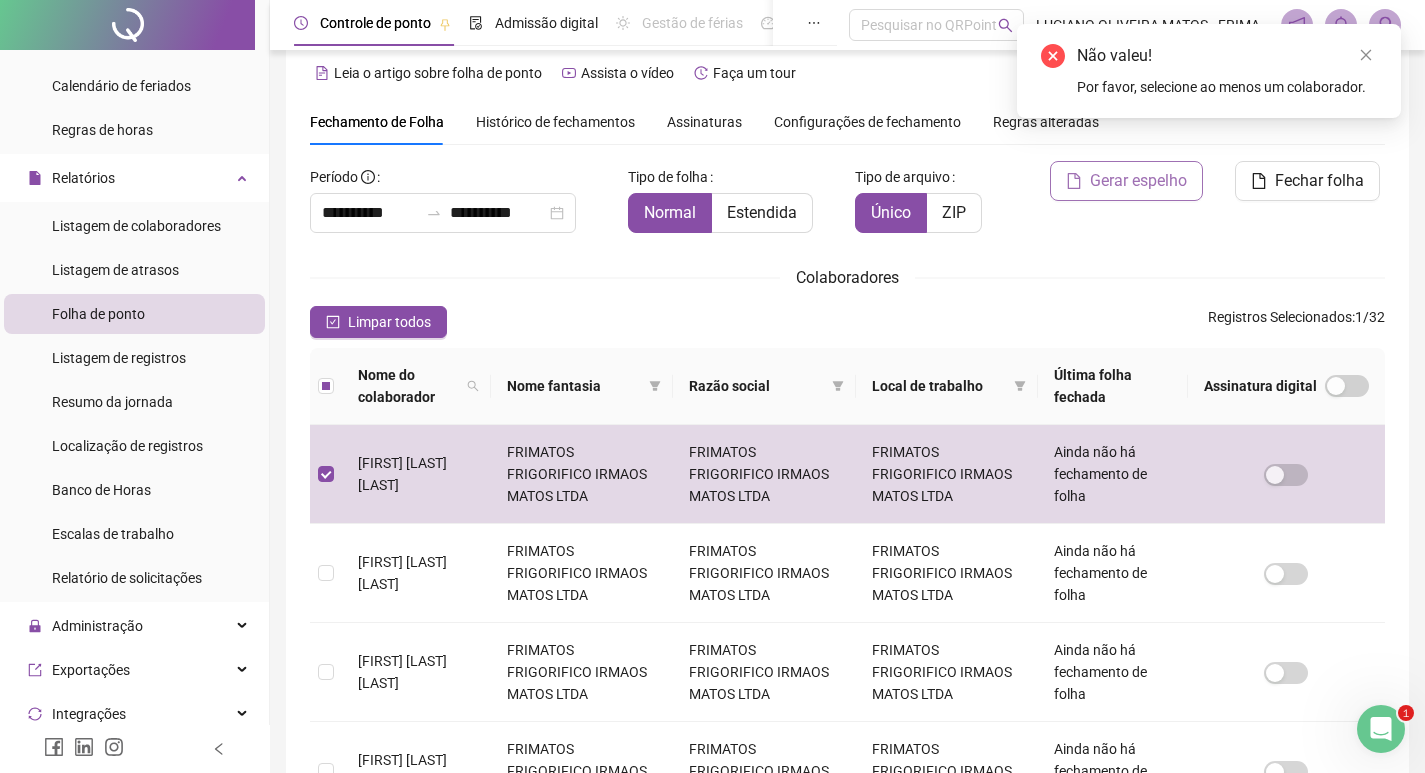 click on "Gerar espelho" at bounding box center (1138, 181) 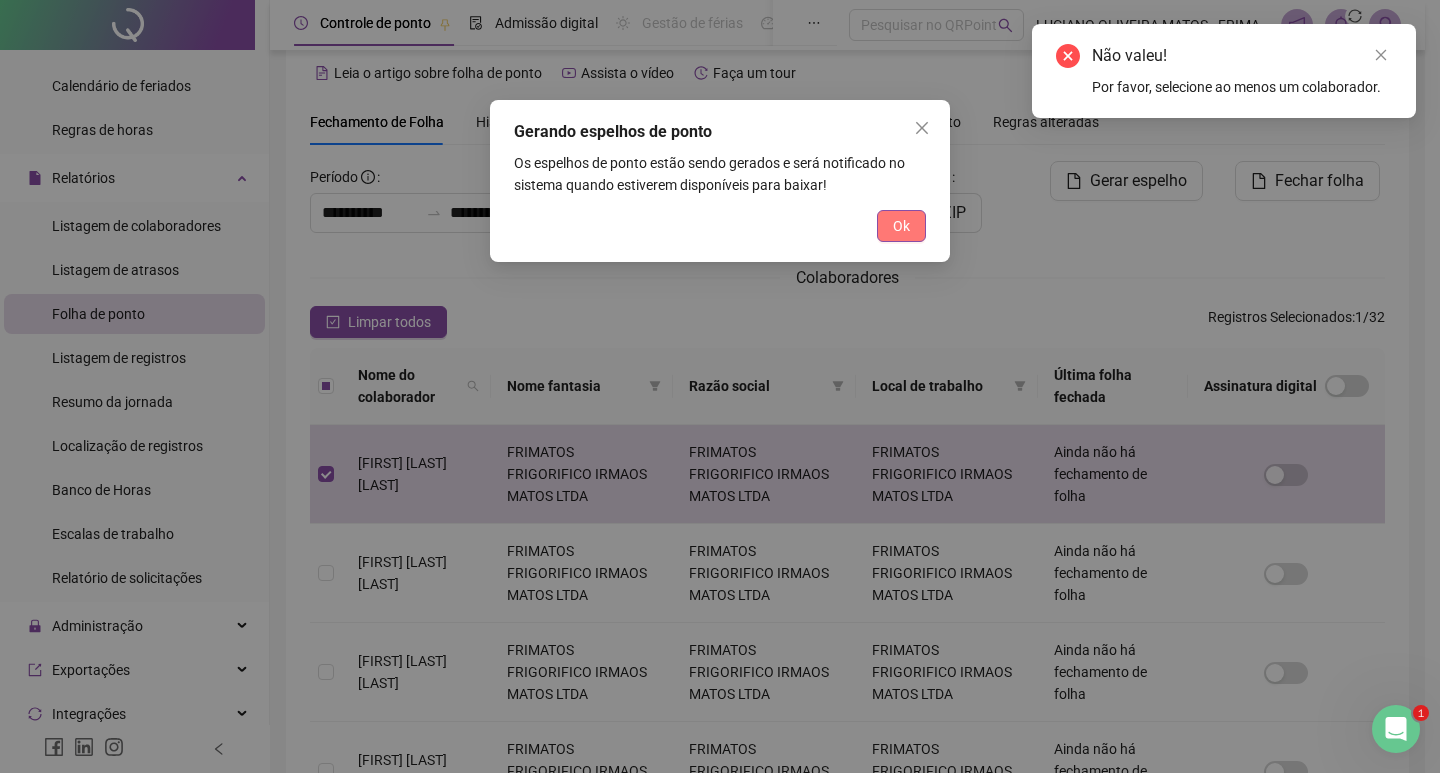 click on "Ok" at bounding box center [901, 226] 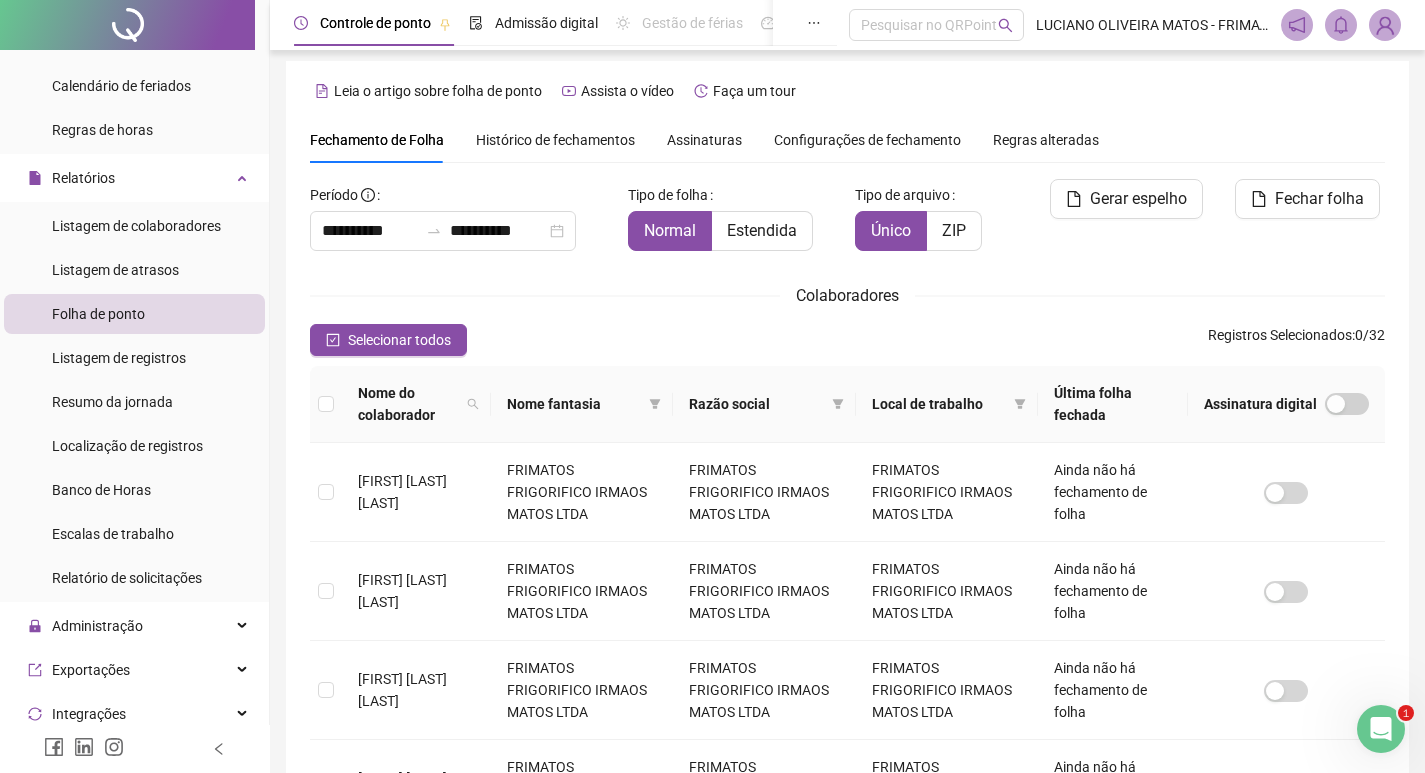 scroll, scrollTop: 0, scrollLeft: 0, axis: both 